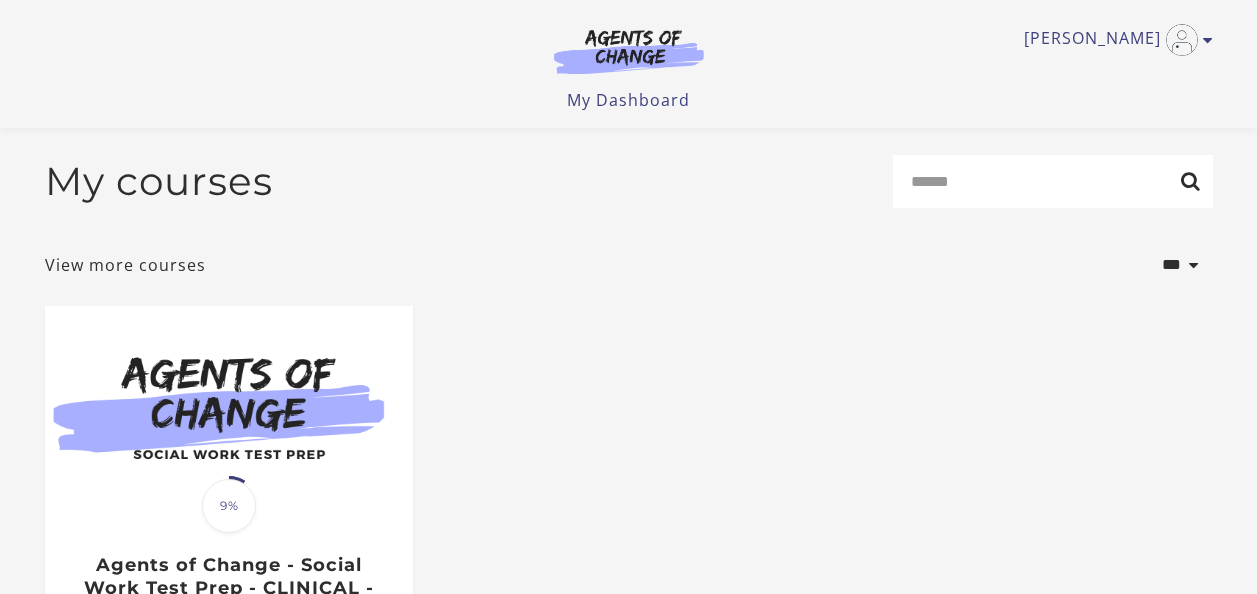 scroll, scrollTop: 284, scrollLeft: 0, axis: vertical 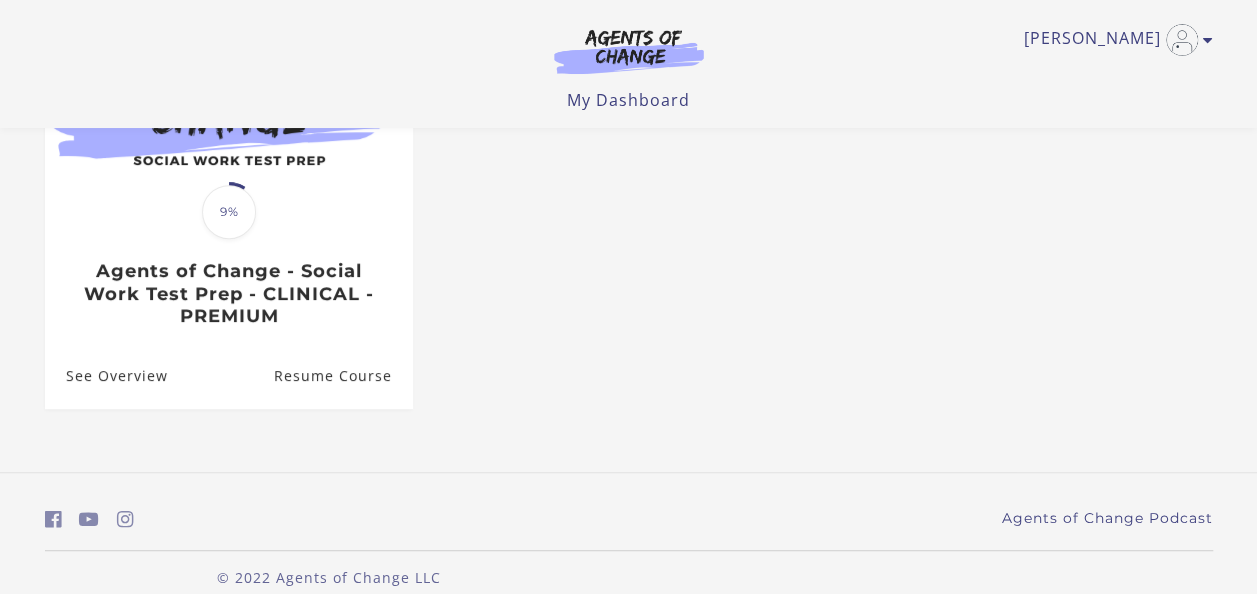 click on "Resume Course" at bounding box center (342, 375) 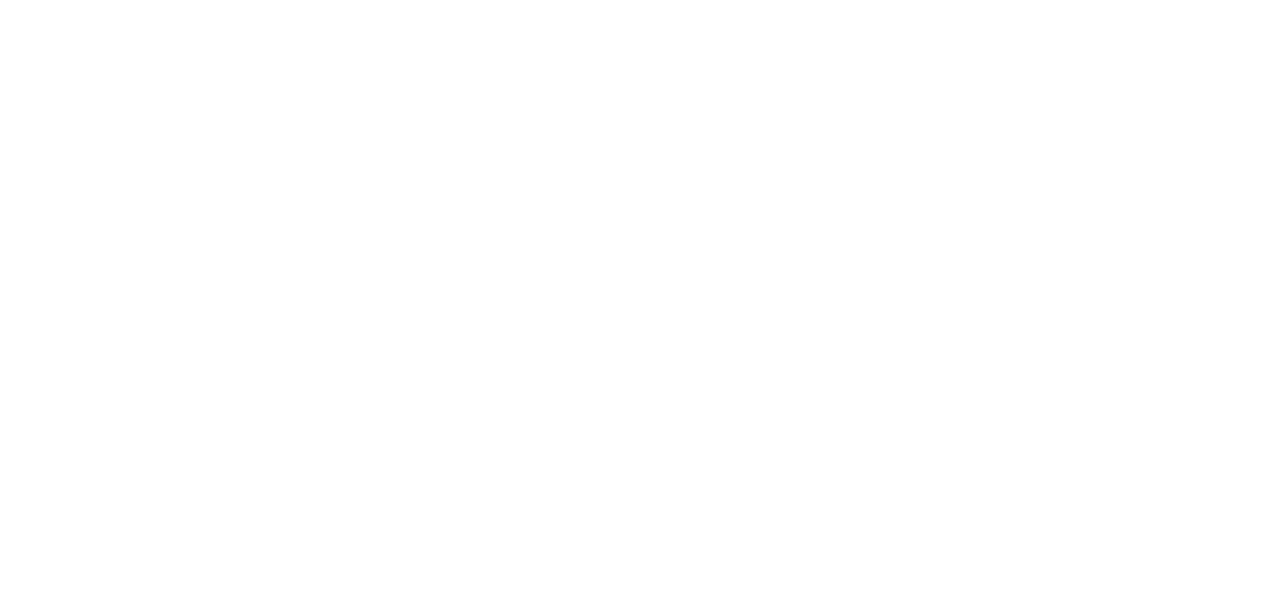 scroll, scrollTop: 0, scrollLeft: 0, axis: both 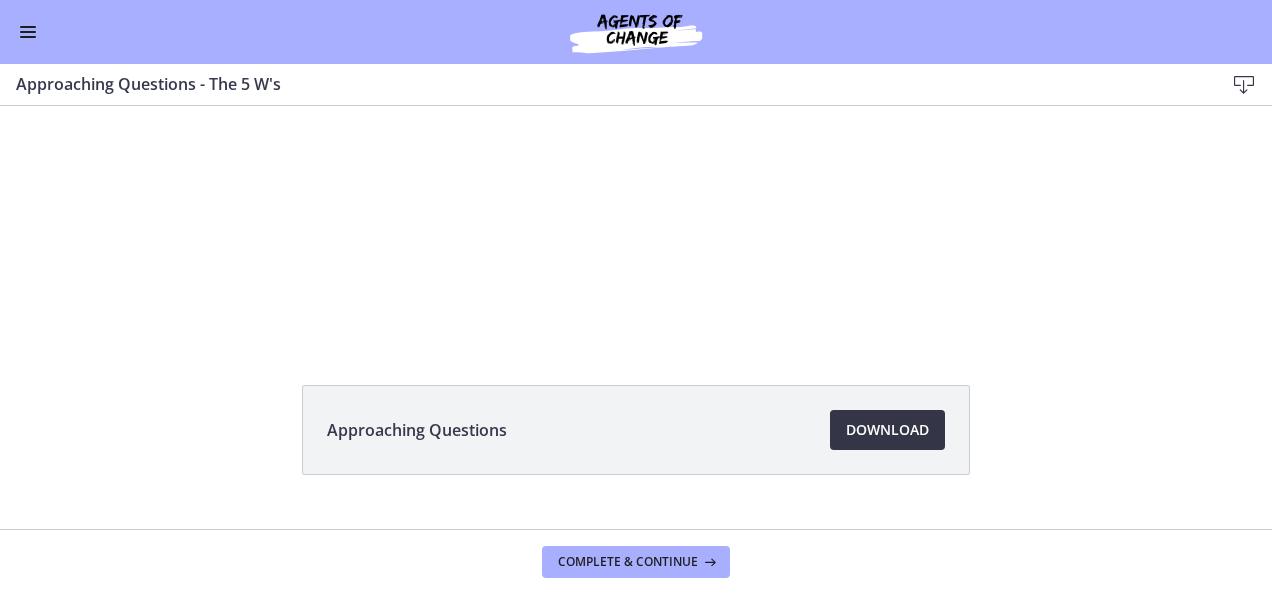 click on "Download
Opens in a new window" at bounding box center [887, 430] 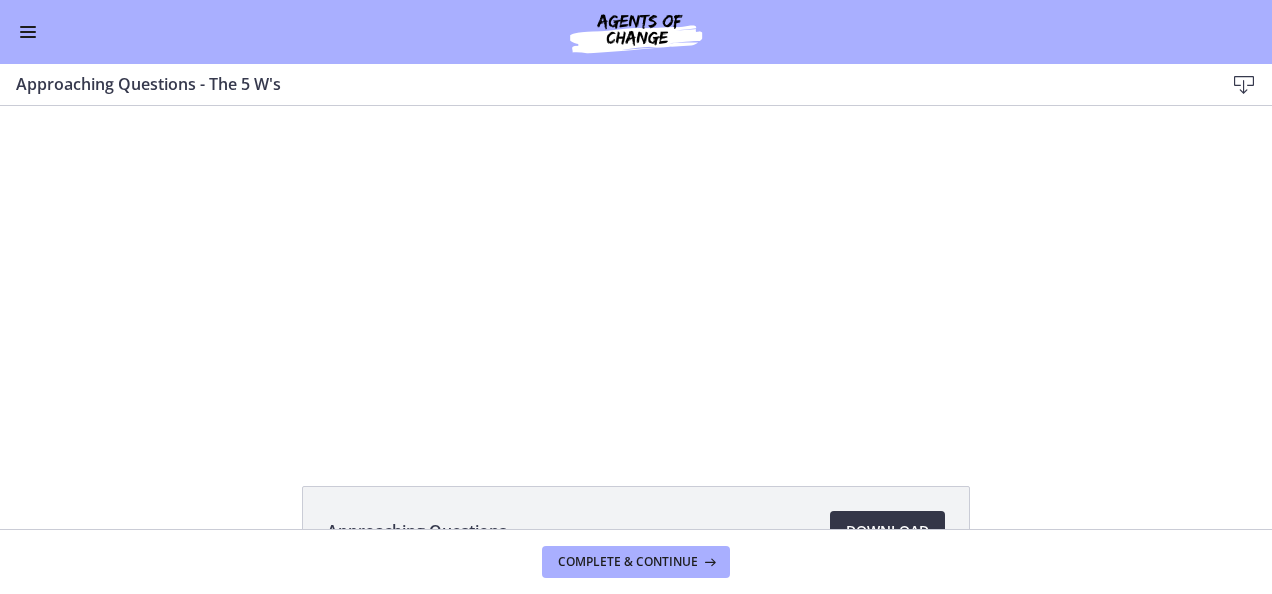 scroll, scrollTop: 23, scrollLeft: 0, axis: vertical 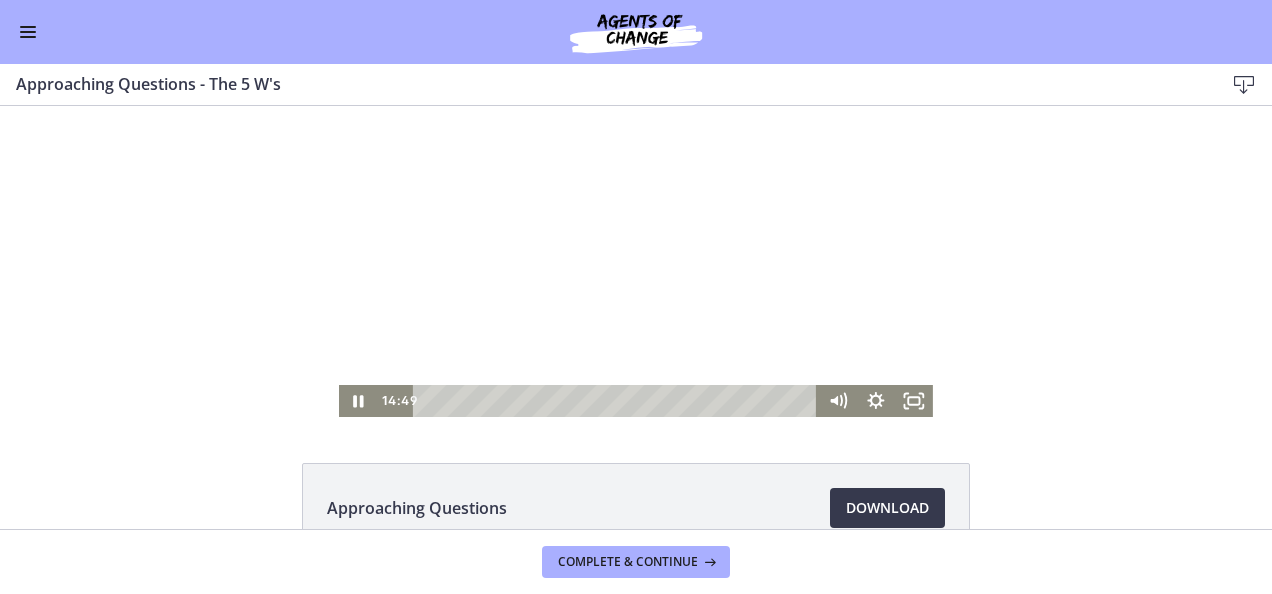 drag, startPoint x: 561, startPoint y: 258, endPoint x: 665, endPoint y: 256, distance: 104.019226 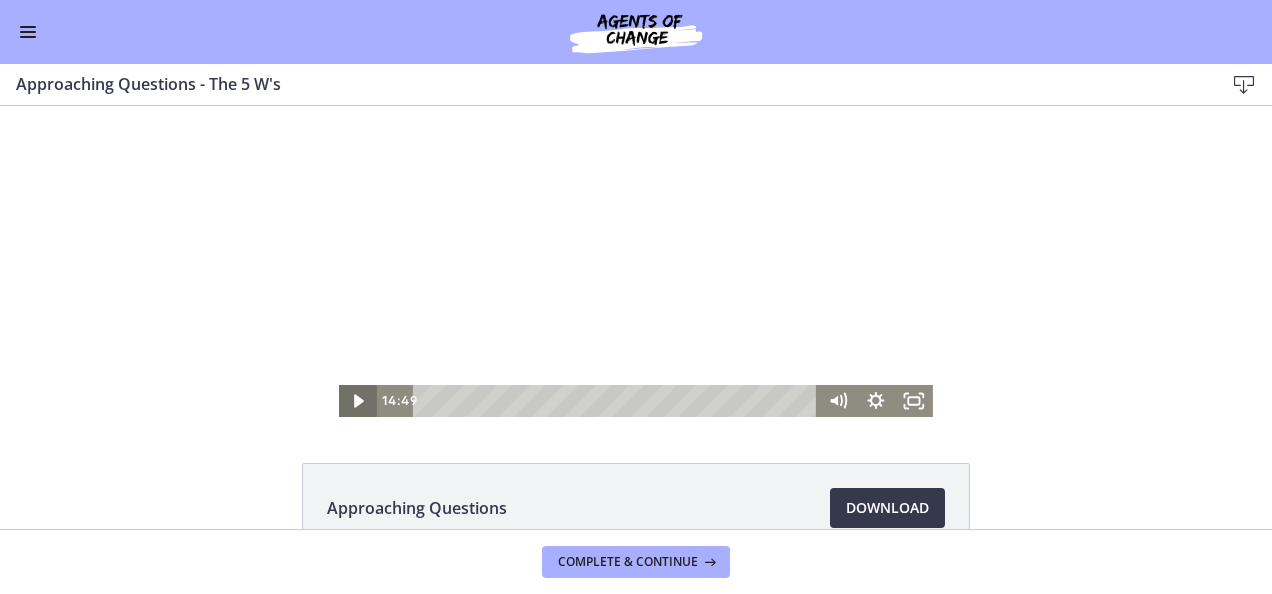 click 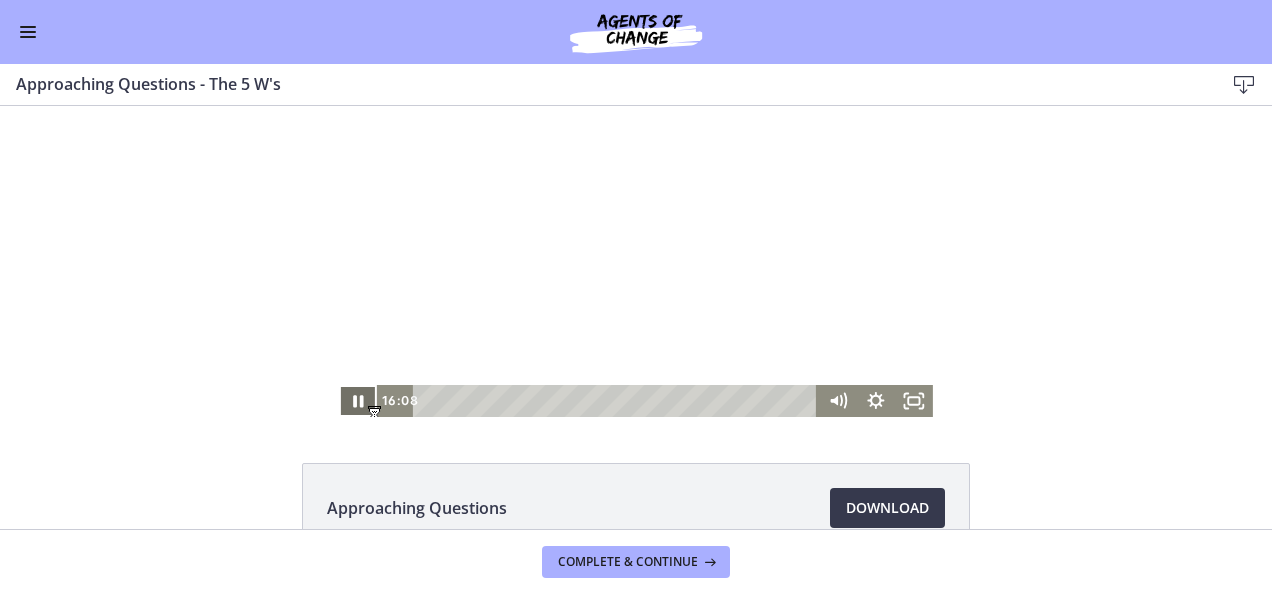 click 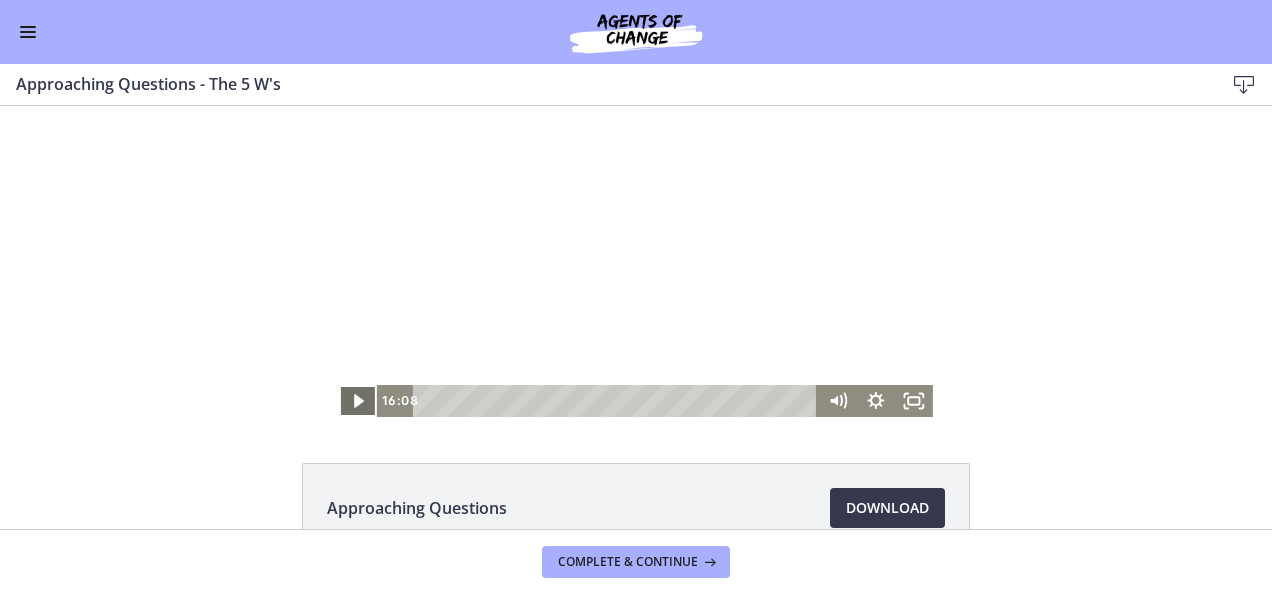 scroll, scrollTop: 0, scrollLeft: 0, axis: both 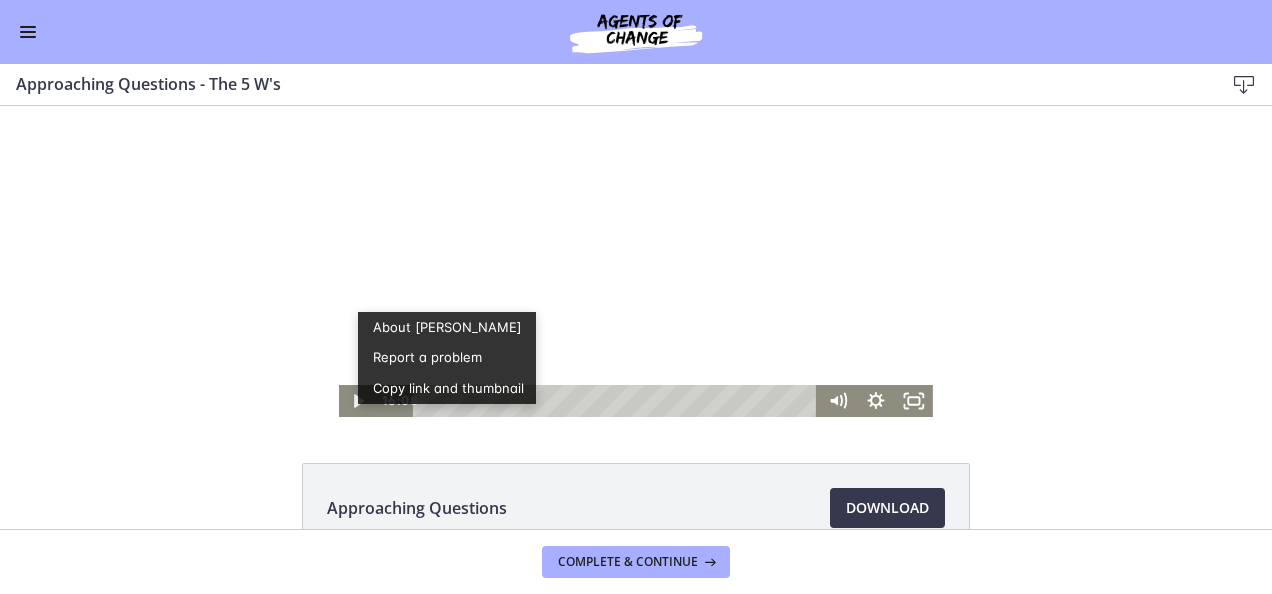 click on "Copy link and thumbnail" at bounding box center [447, 388] 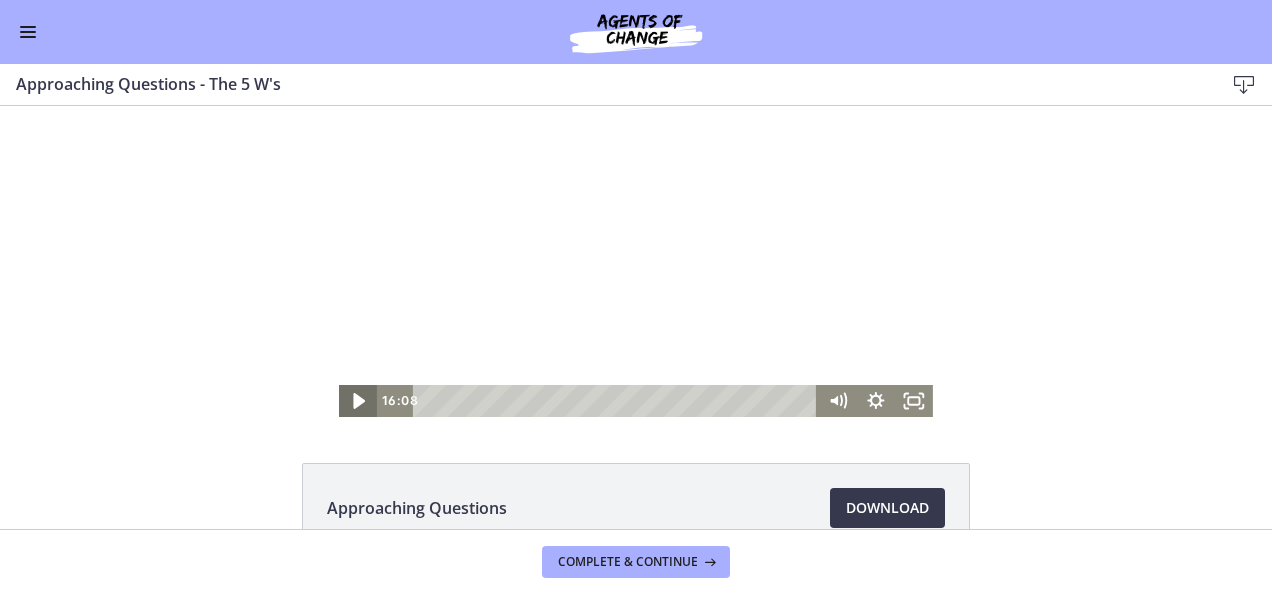 click 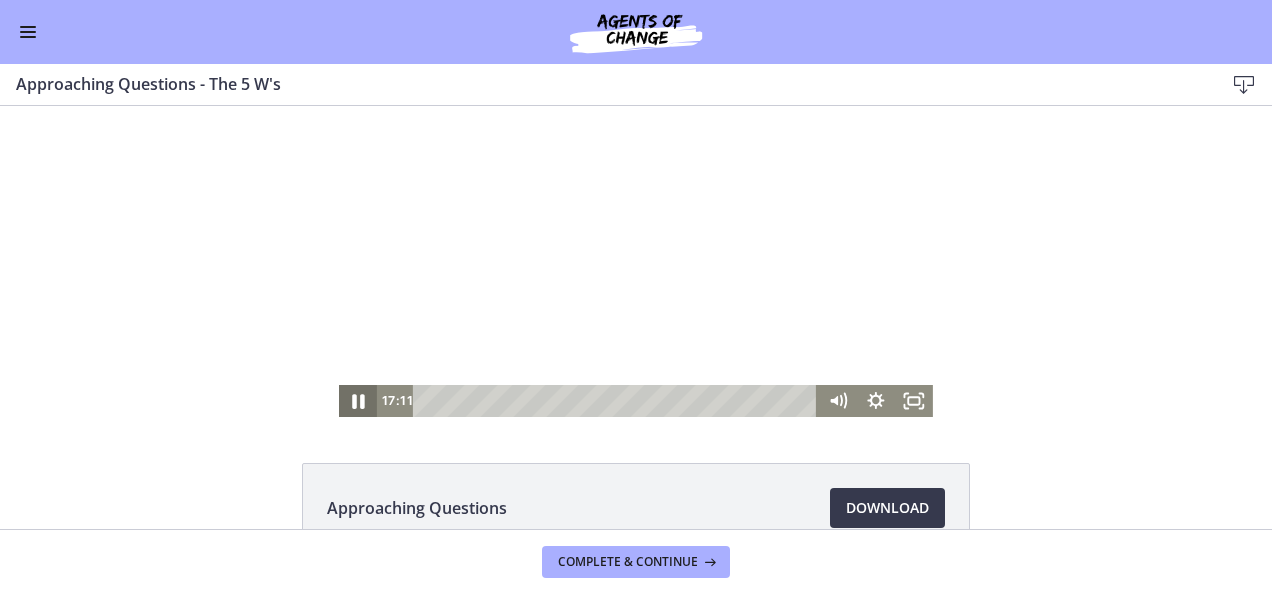 click 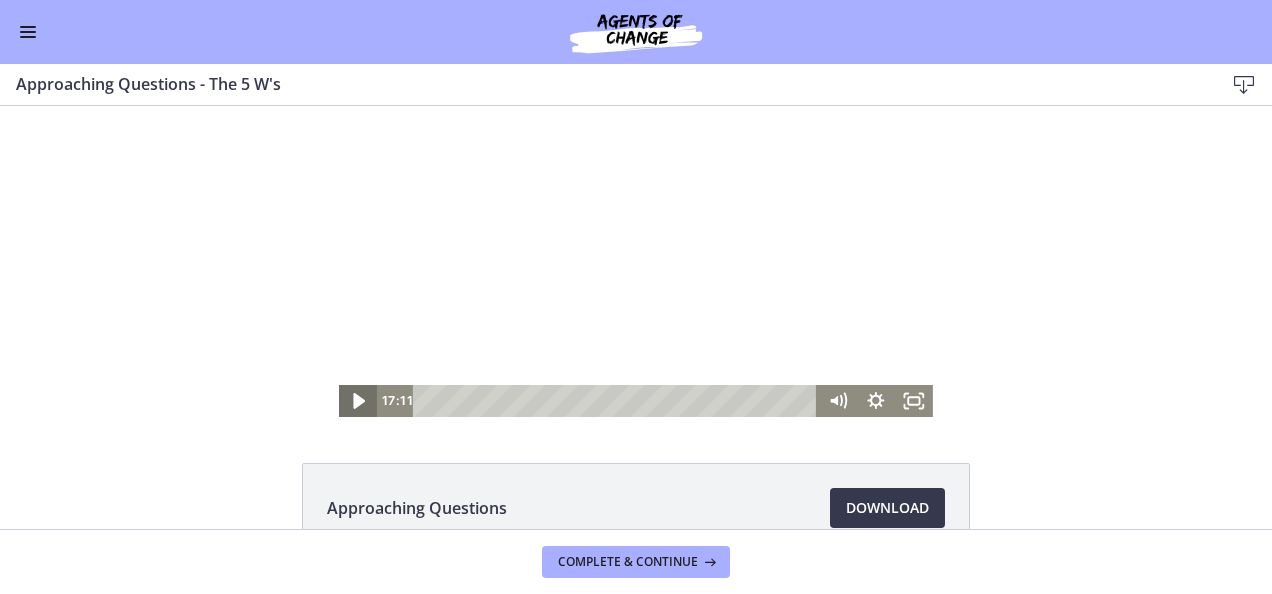 click 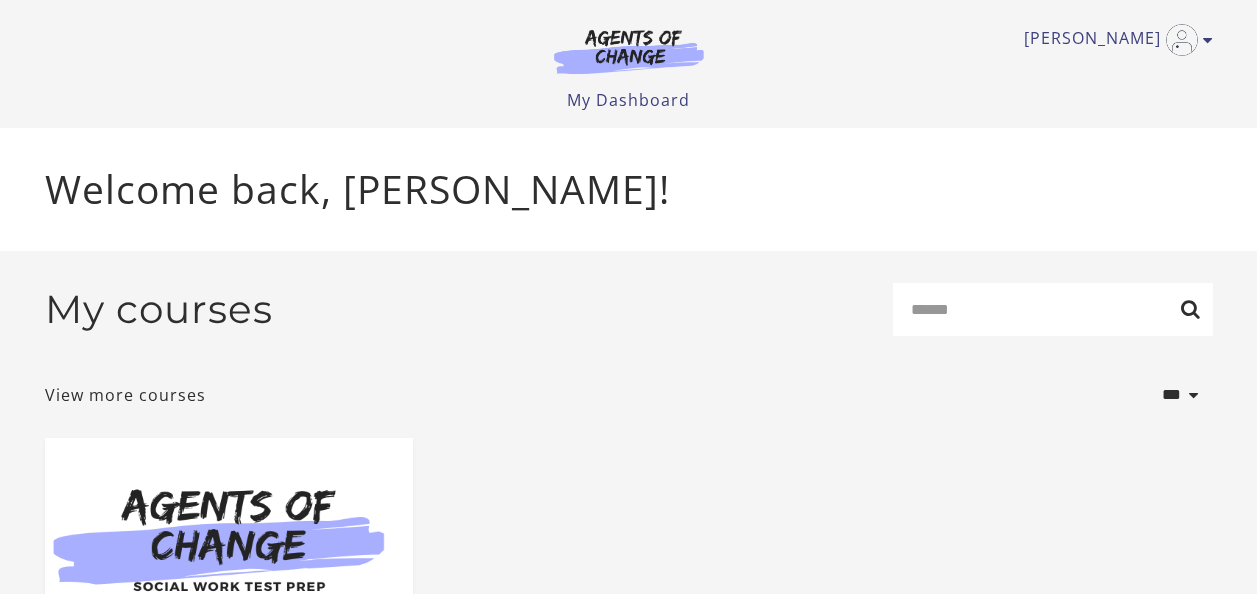 scroll, scrollTop: 422, scrollLeft: 0, axis: vertical 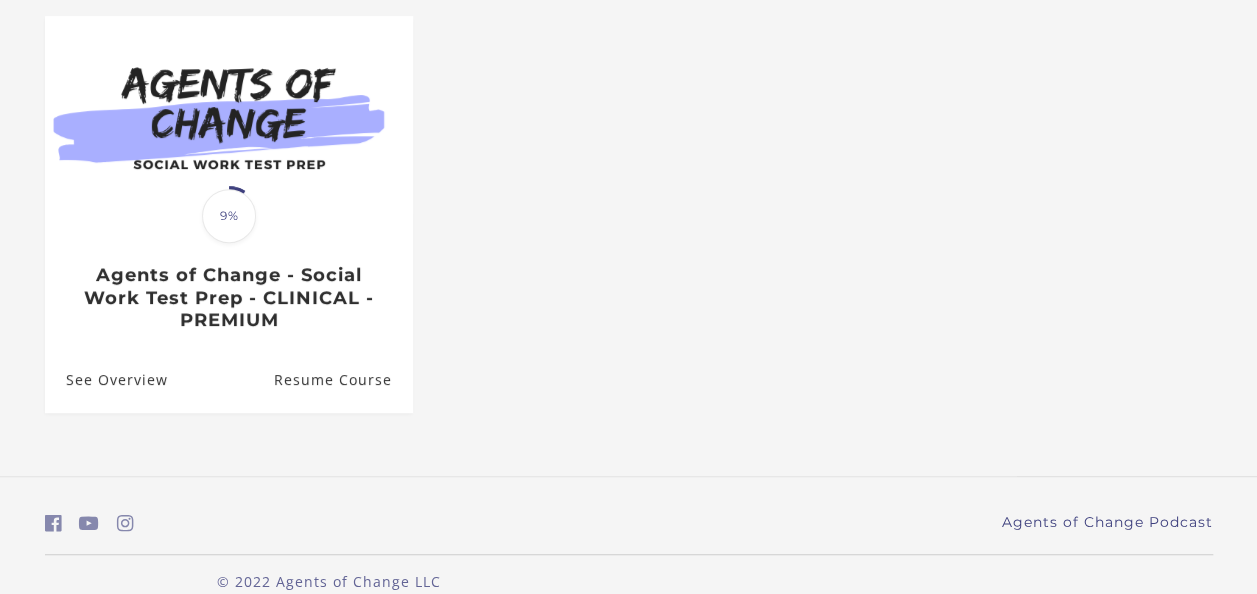 click on "Resume Course" at bounding box center (342, 379) 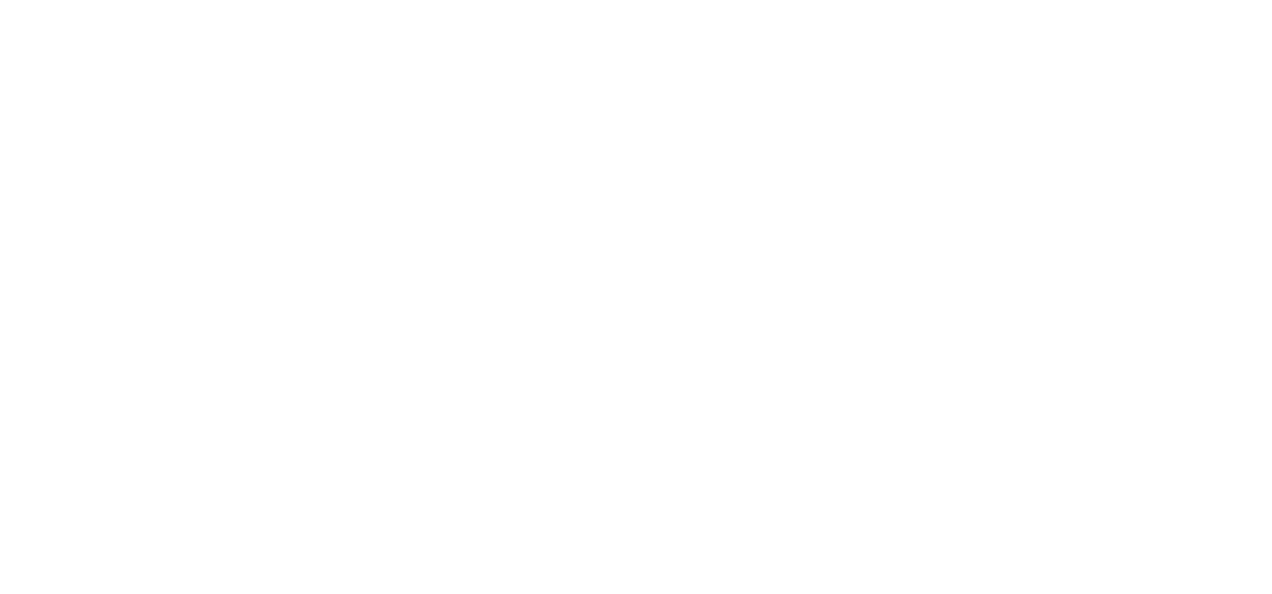 scroll, scrollTop: 0, scrollLeft: 0, axis: both 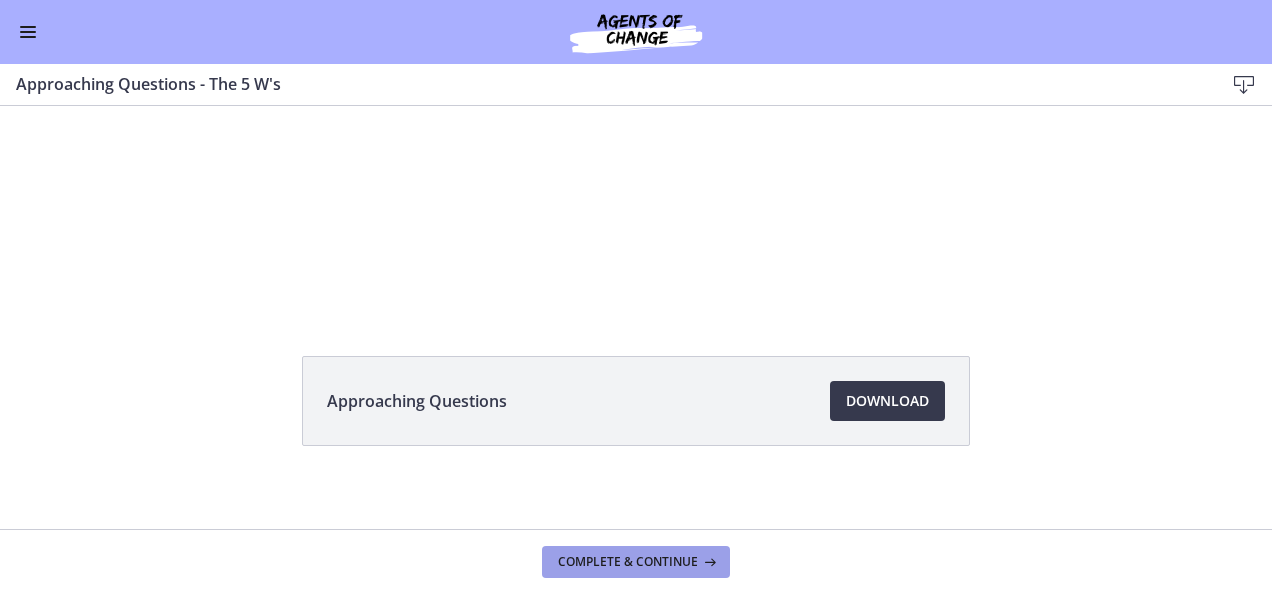 click on "Complete & continue" at bounding box center (628, 562) 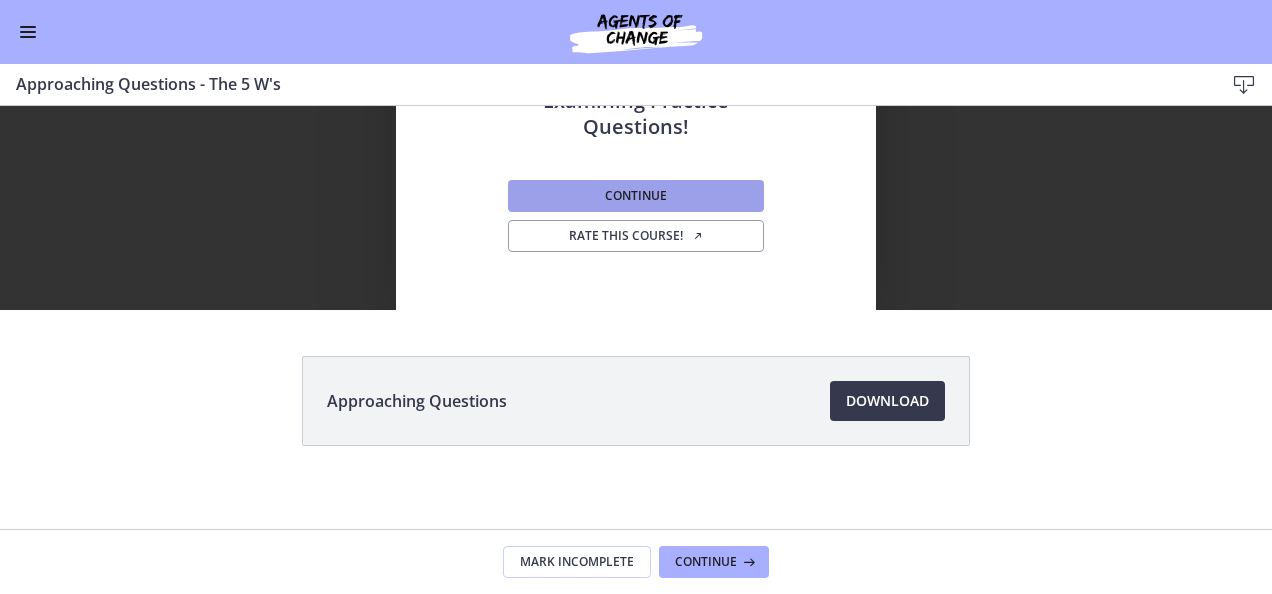 drag, startPoint x: 675, startPoint y: 196, endPoint x: 664, endPoint y: 244, distance: 49.24429 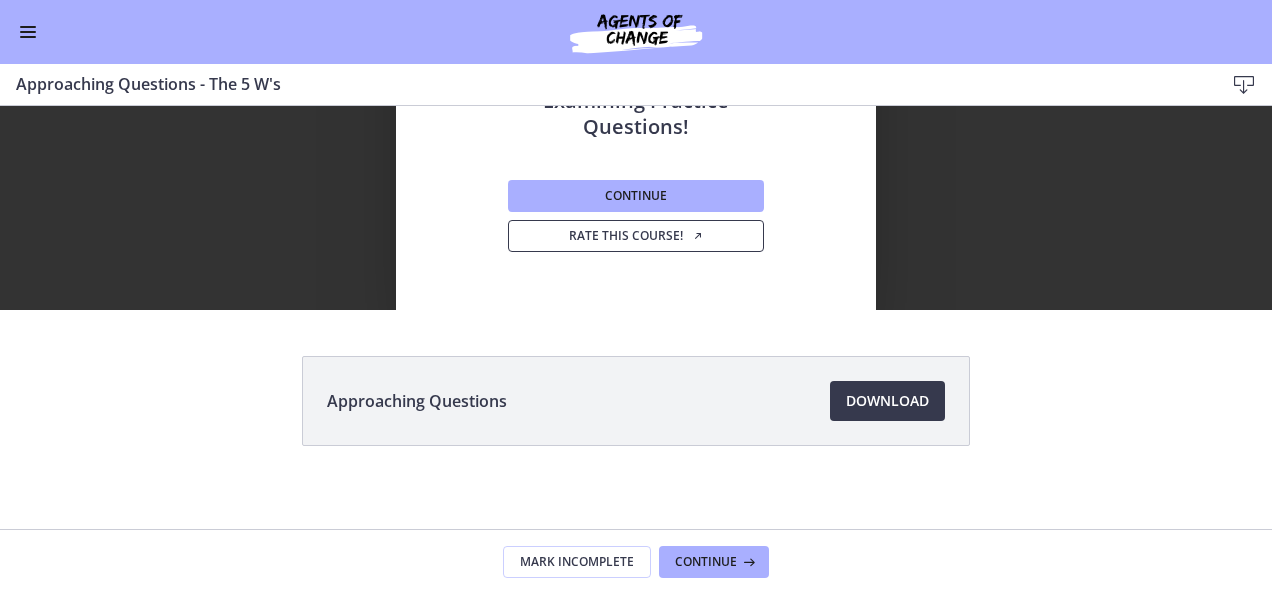 click on "Rate this course!" at bounding box center [636, 236] 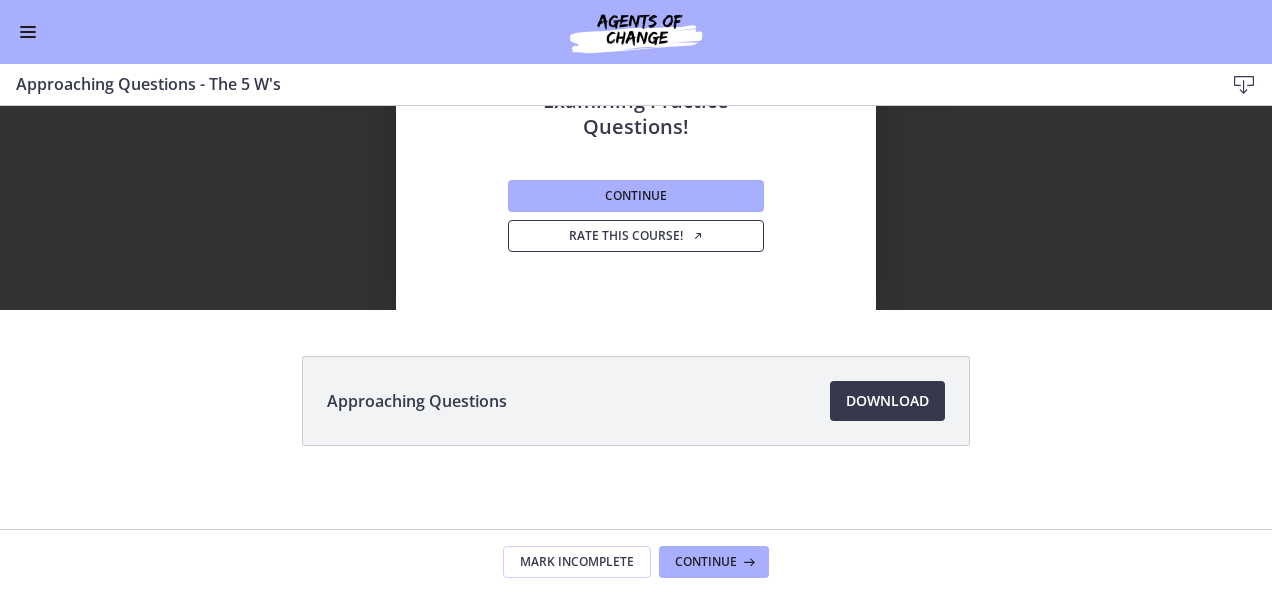 scroll, scrollTop: 0, scrollLeft: 0, axis: both 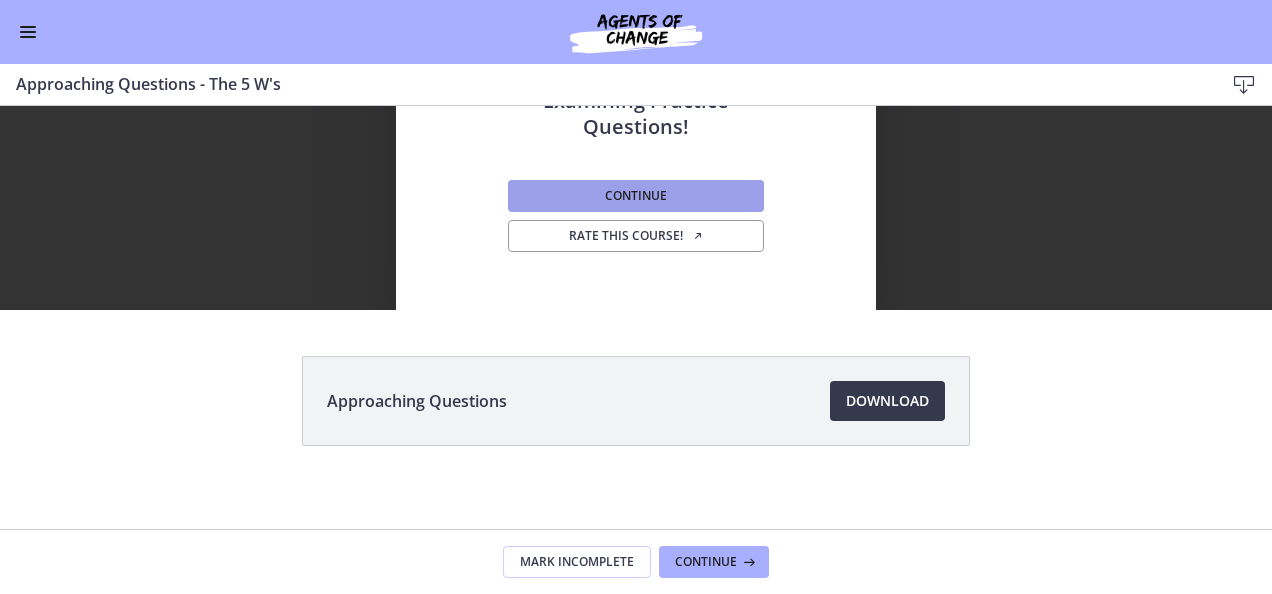 click on "Continue" at bounding box center [636, 196] 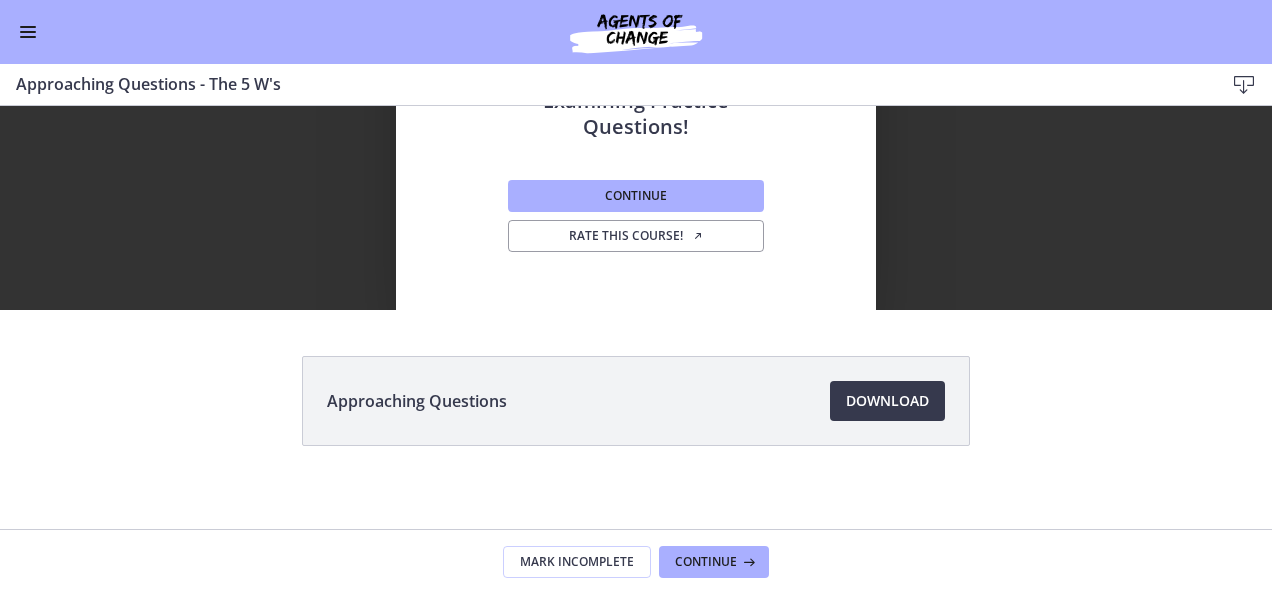 scroll, scrollTop: 0, scrollLeft: 0, axis: both 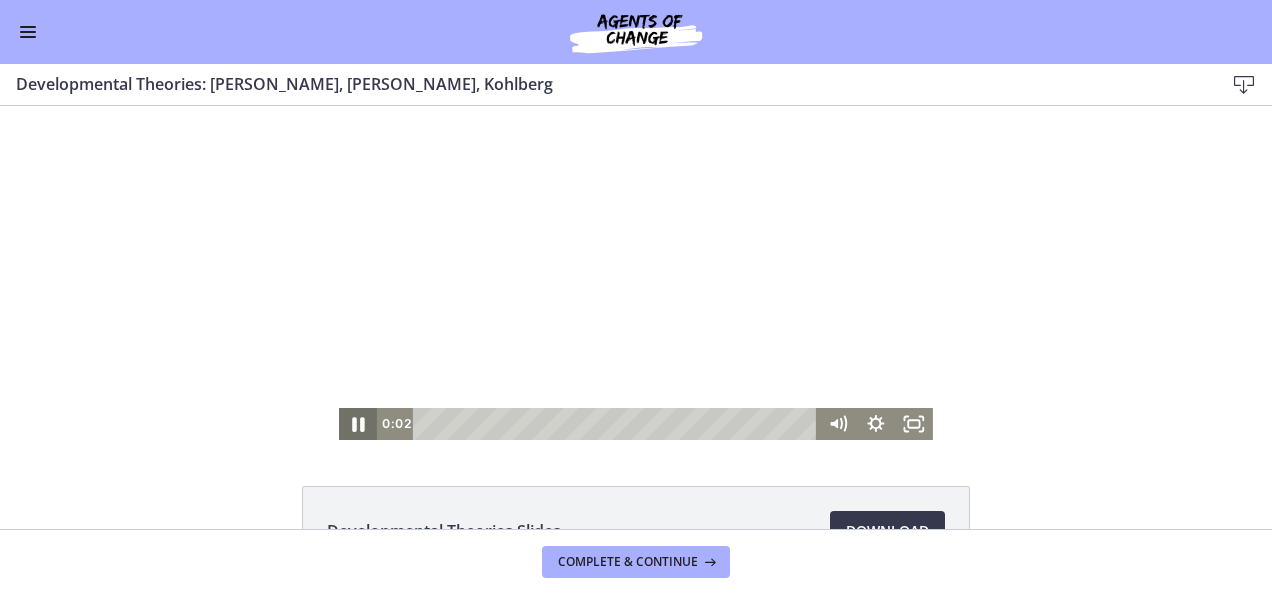 click 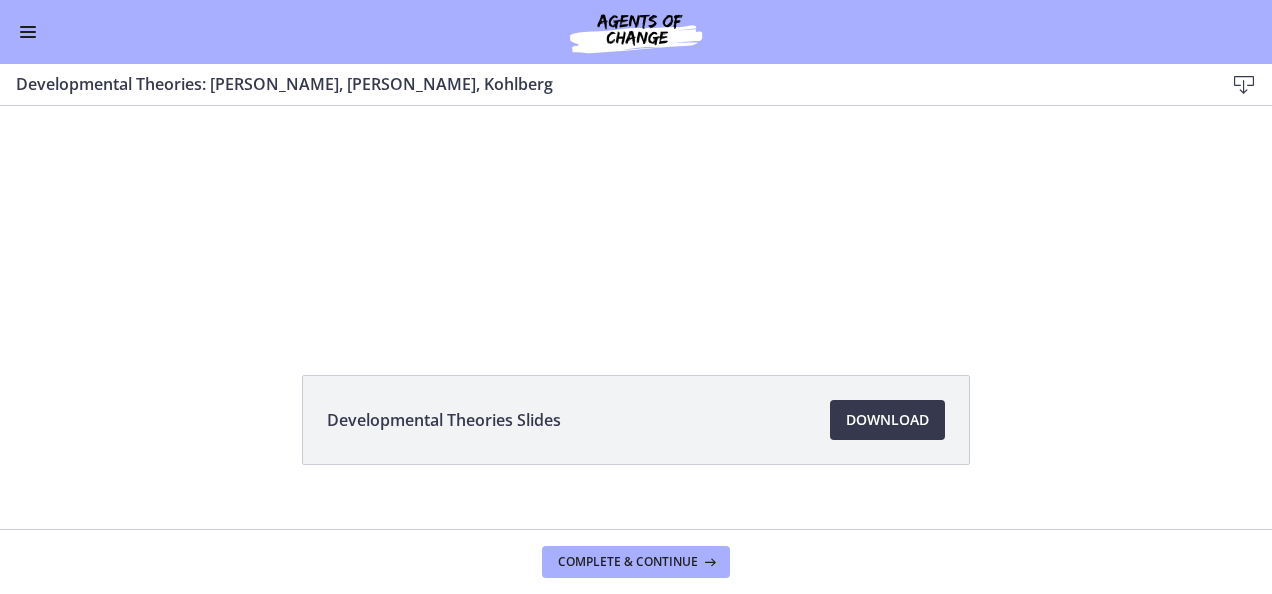 scroll, scrollTop: 112, scrollLeft: 0, axis: vertical 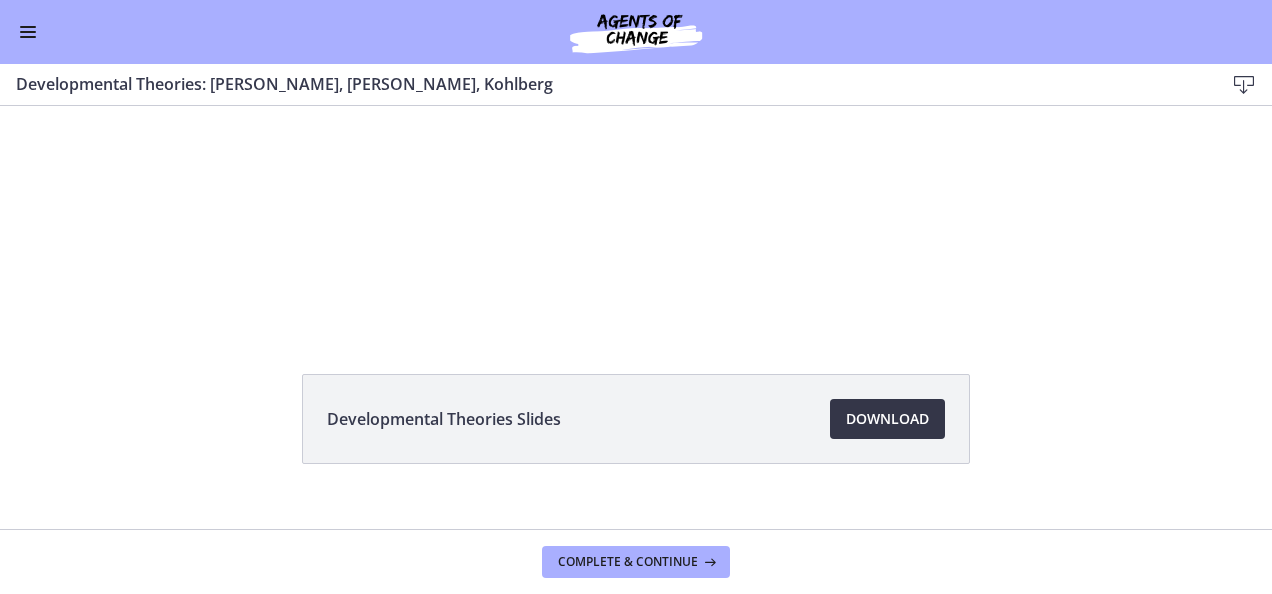 click on "Download
Opens in a new window" at bounding box center (887, 419) 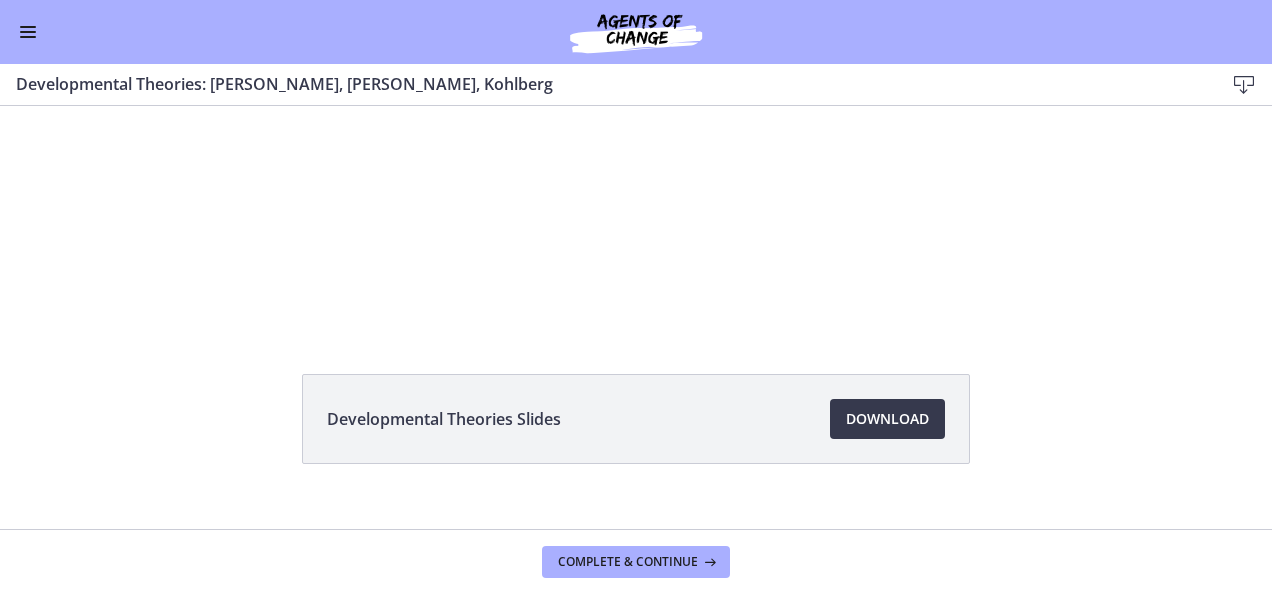 click at bounding box center (28, 32) 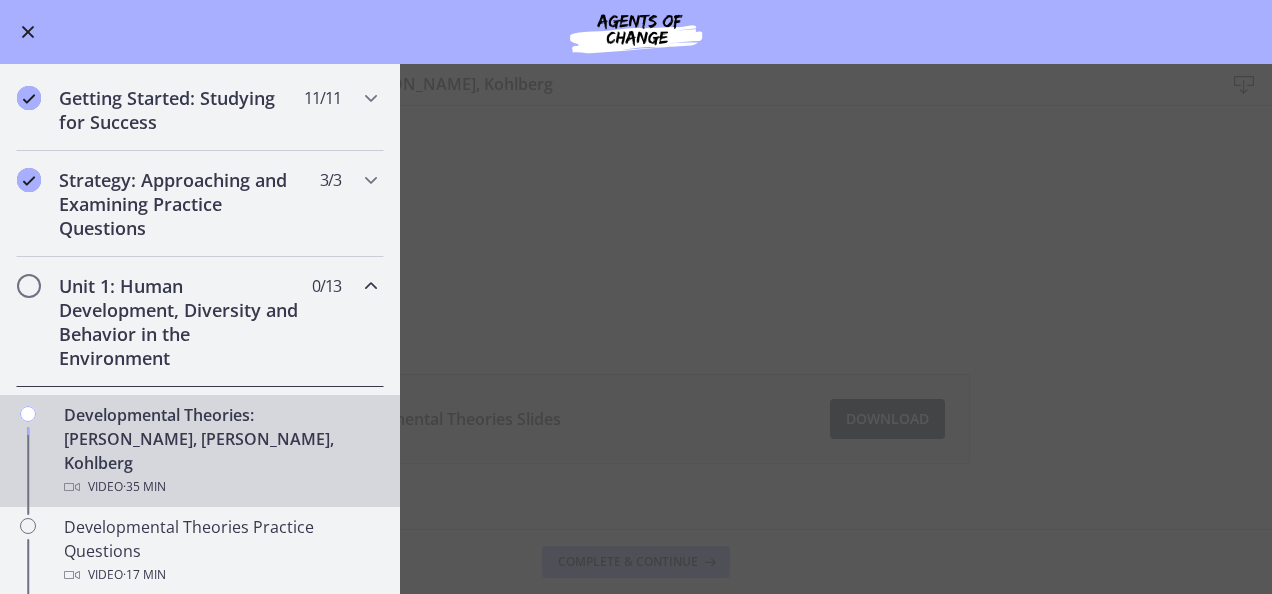scroll, scrollTop: 231, scrollLeft: 0, axis: vertical 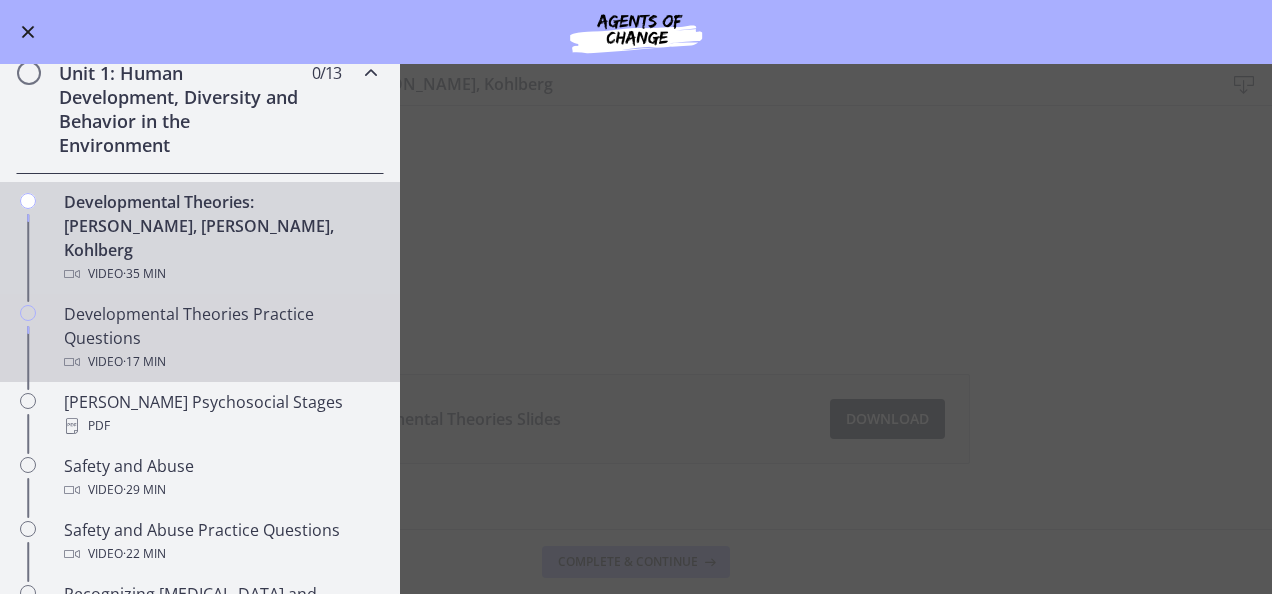 click on "·  17 min" at bounding box center (144, 362) 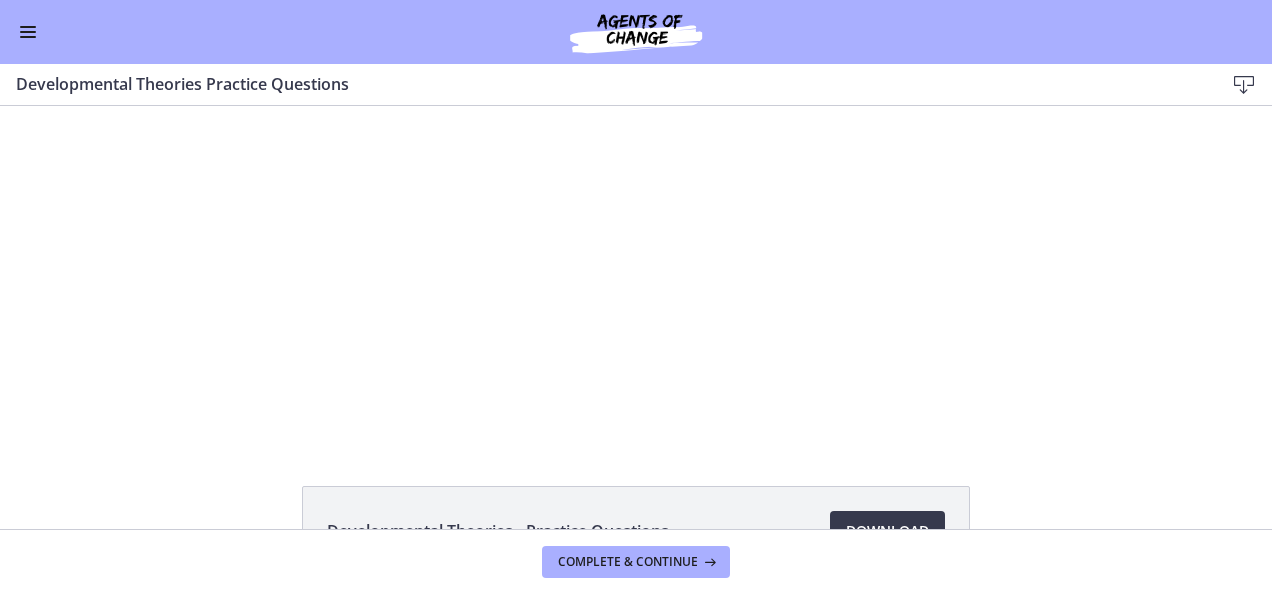 scroll, scrollTop: 0, scrollLeft: 0, axis: both 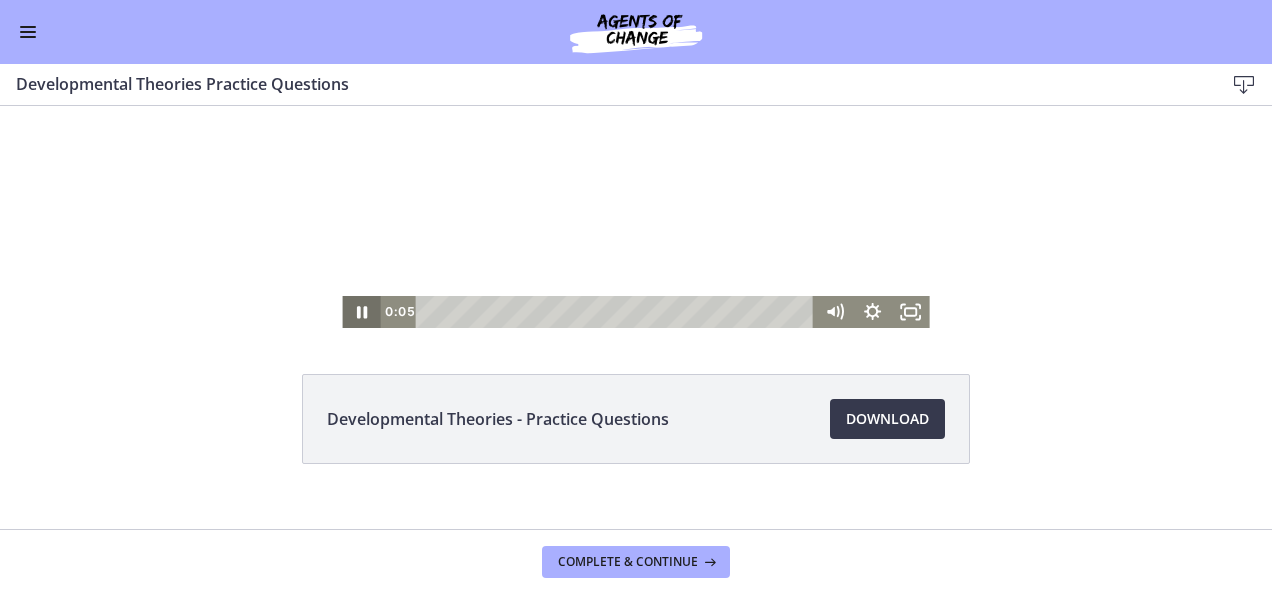 click 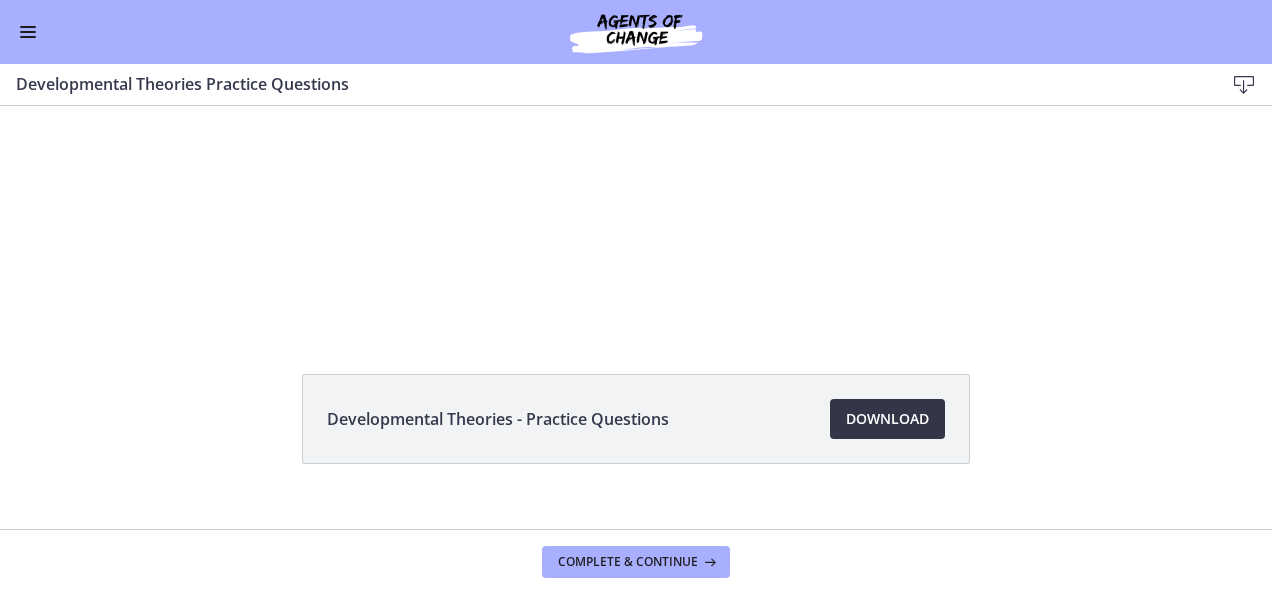 click on "Download
Opens in a new window" at bounding box center (887, 419) 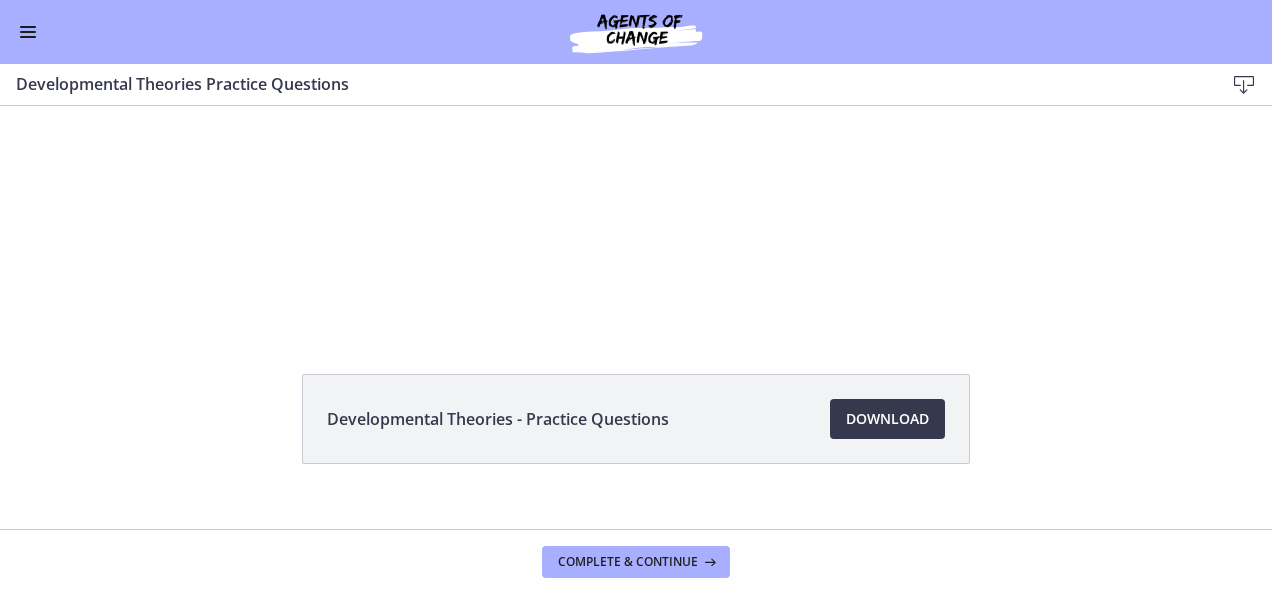 scroll, scrollTop: 0, scrollLeft: 0, axis: both 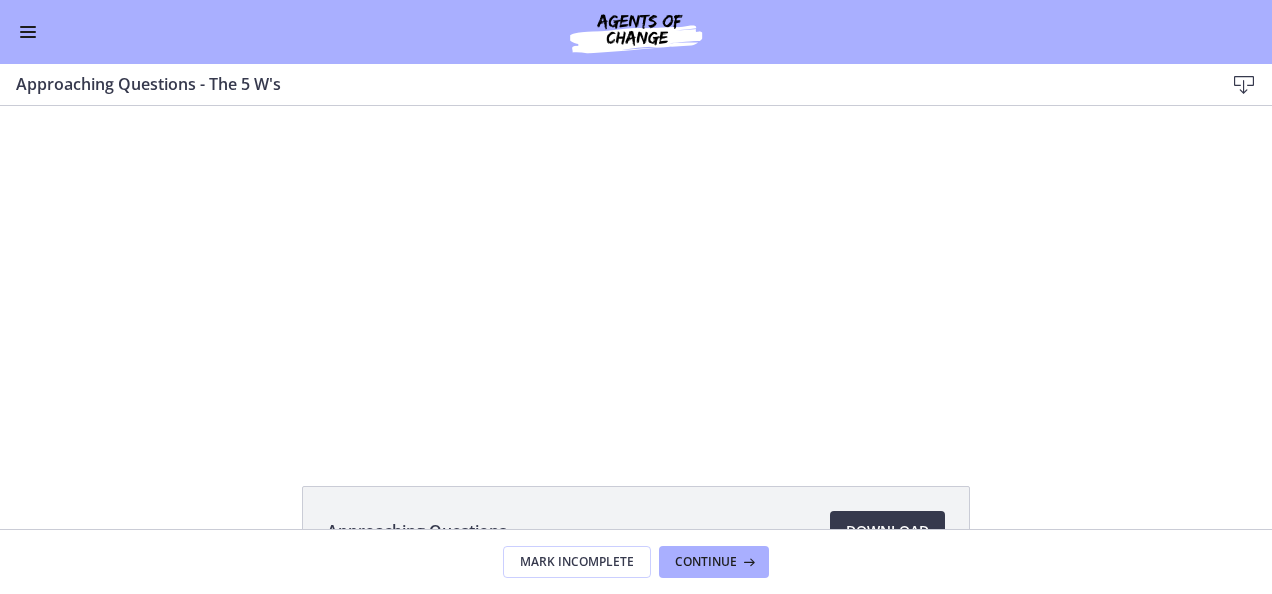 click at bounding box center (28, 32) 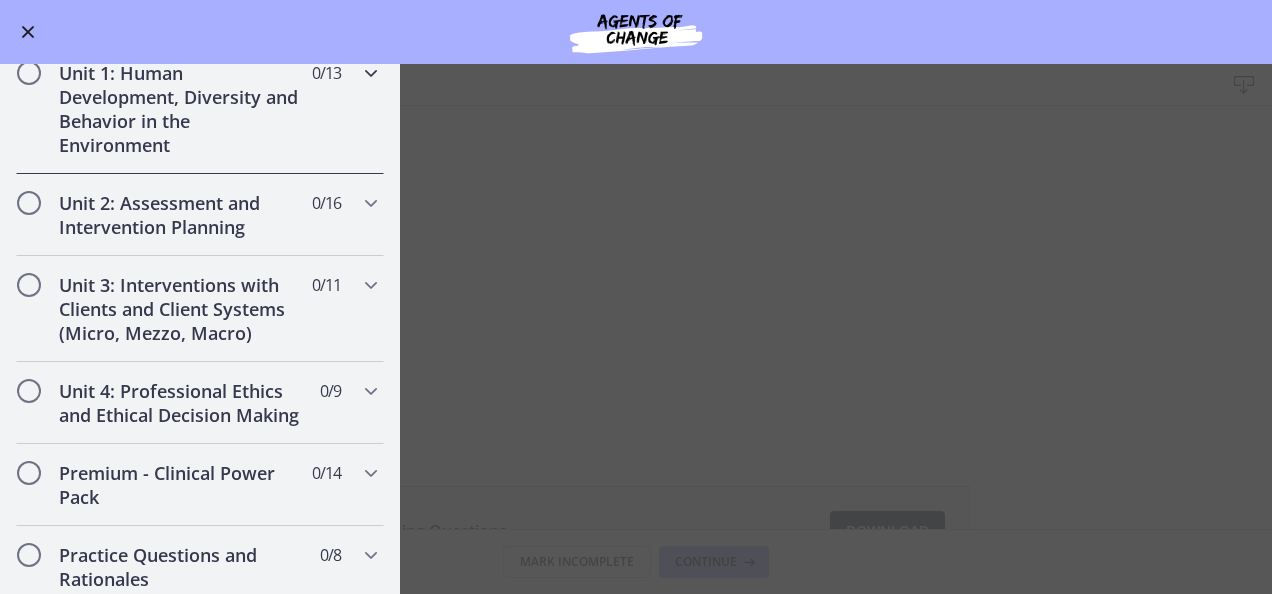 click on "Unit 1: Human Development, Diversity and Behavior in the Environment" at bounding box center (181, 109) 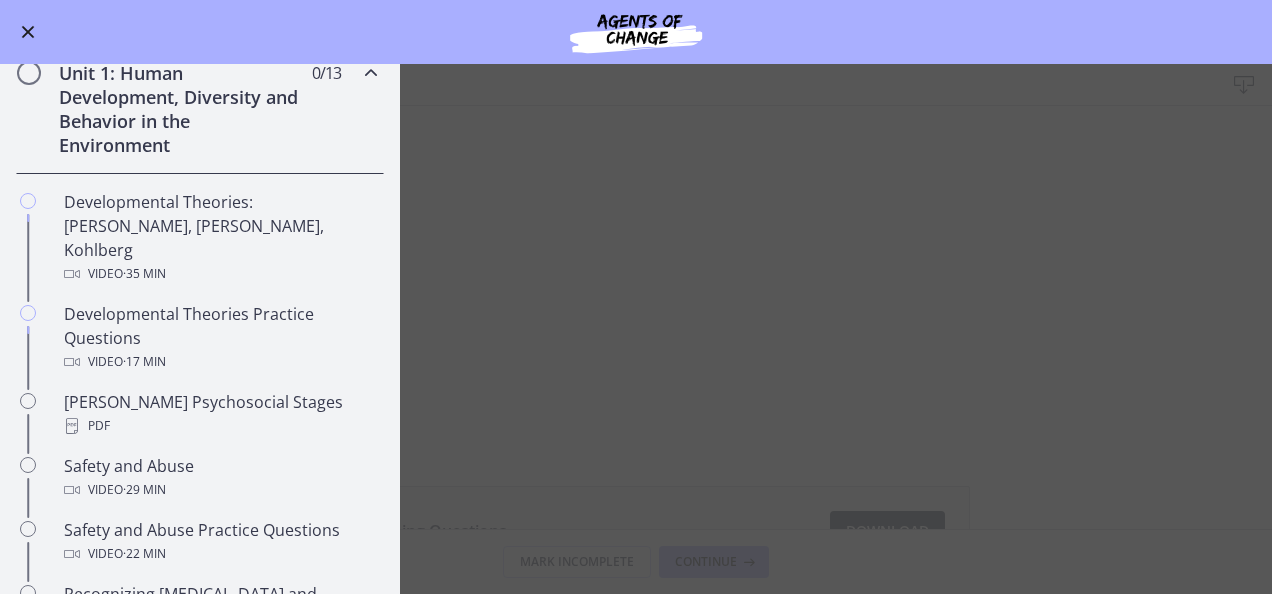 scroll, scrollTop: 437, scrollLeft: 0, axis: vertical 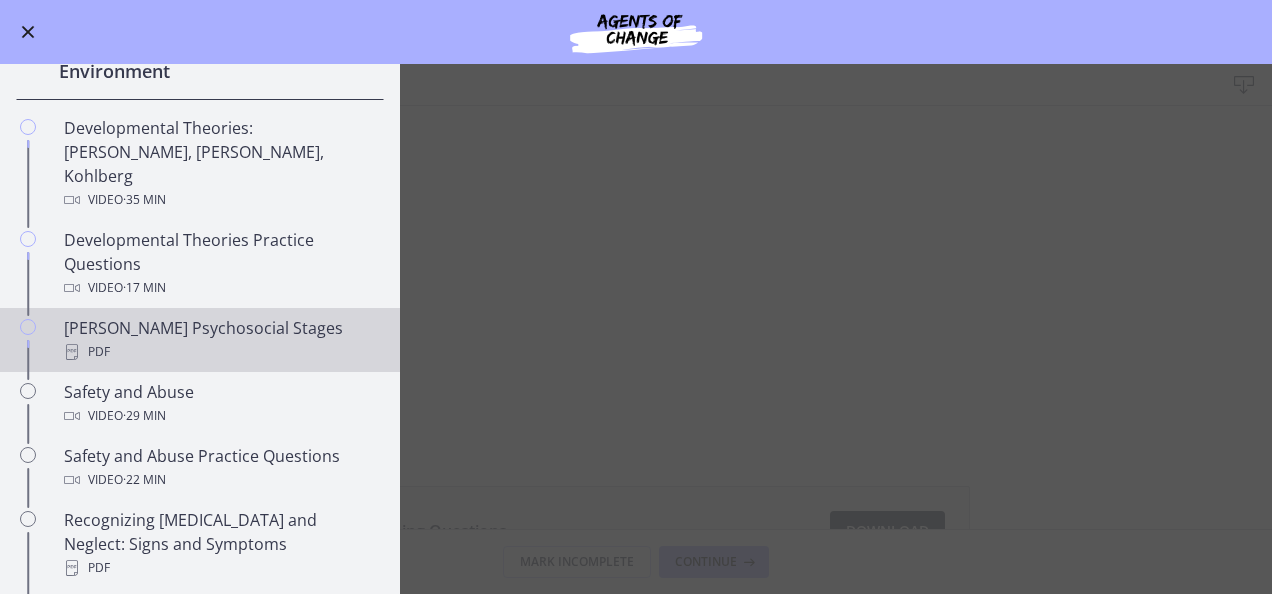click on "PDF" at bounding box center [220, 352] 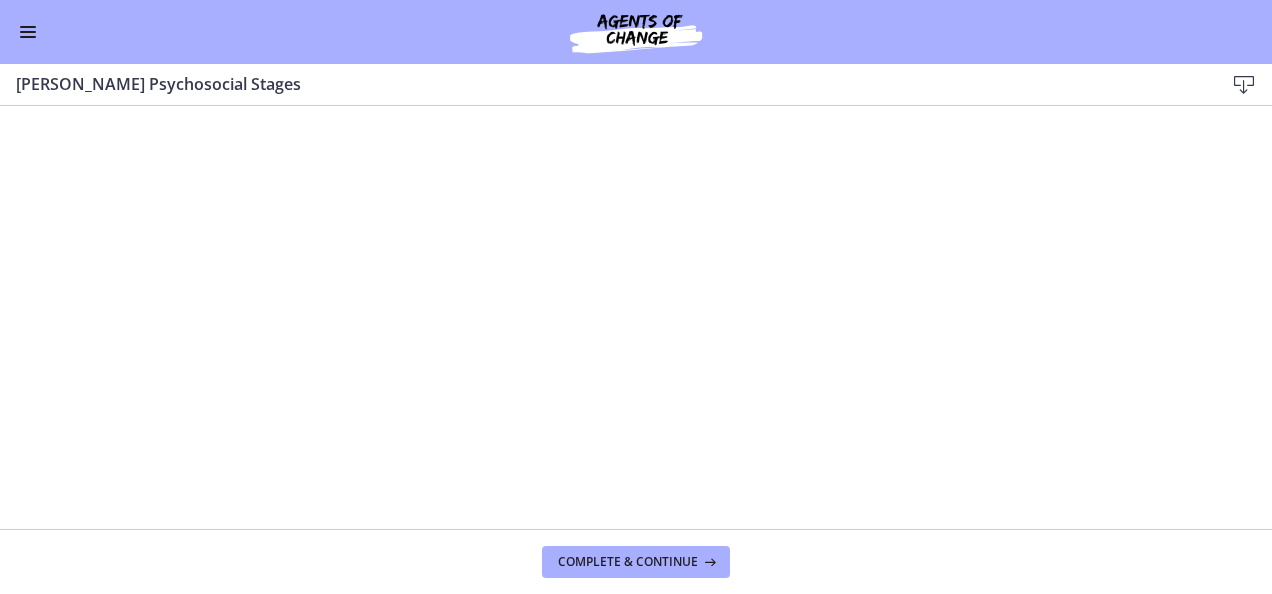 click at bounding box center [28, 32] 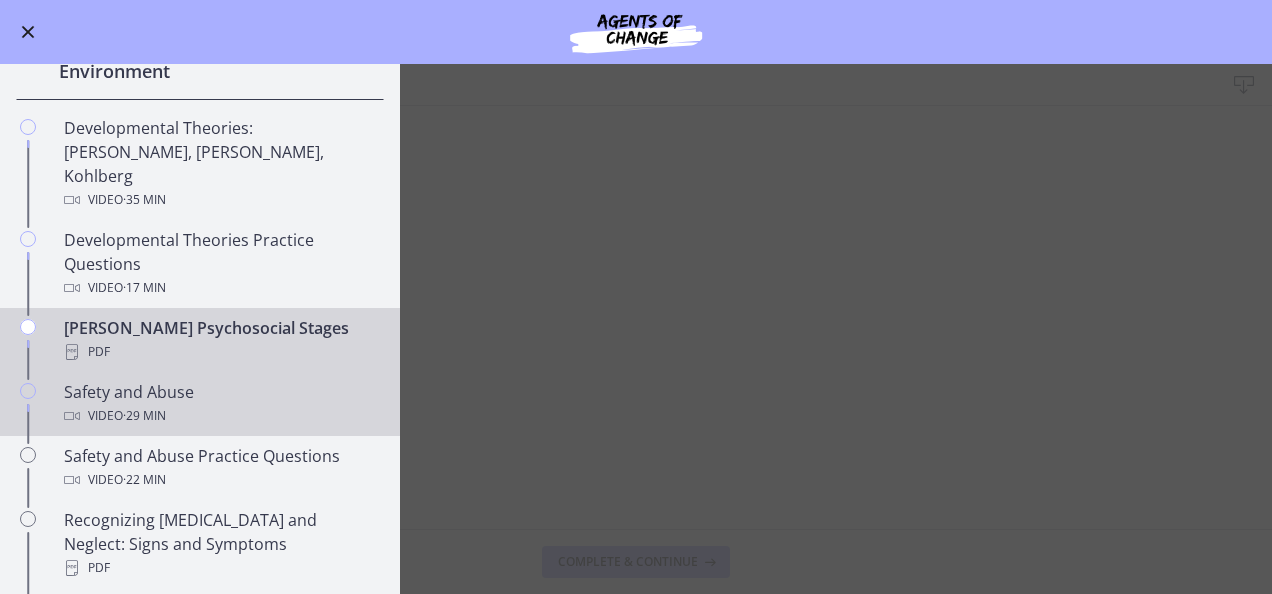 click on "Video
·  29 min" at bounding box center (220, 416) 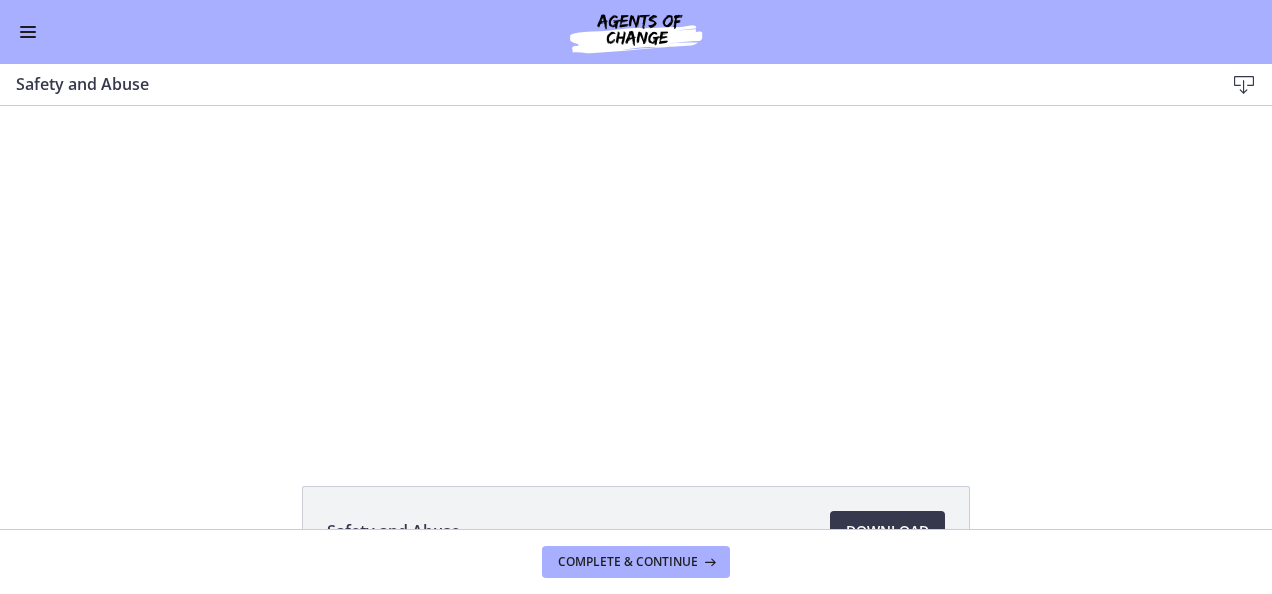 scroll, scrollTop: 0, scrollLeft: 0, axis: both 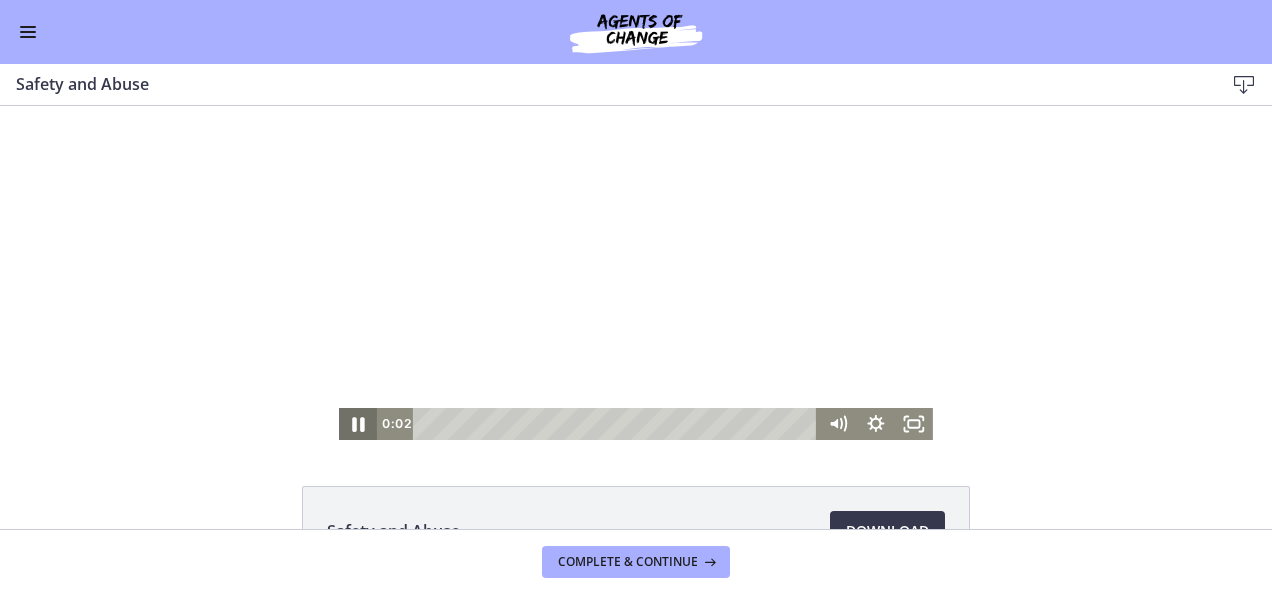 click 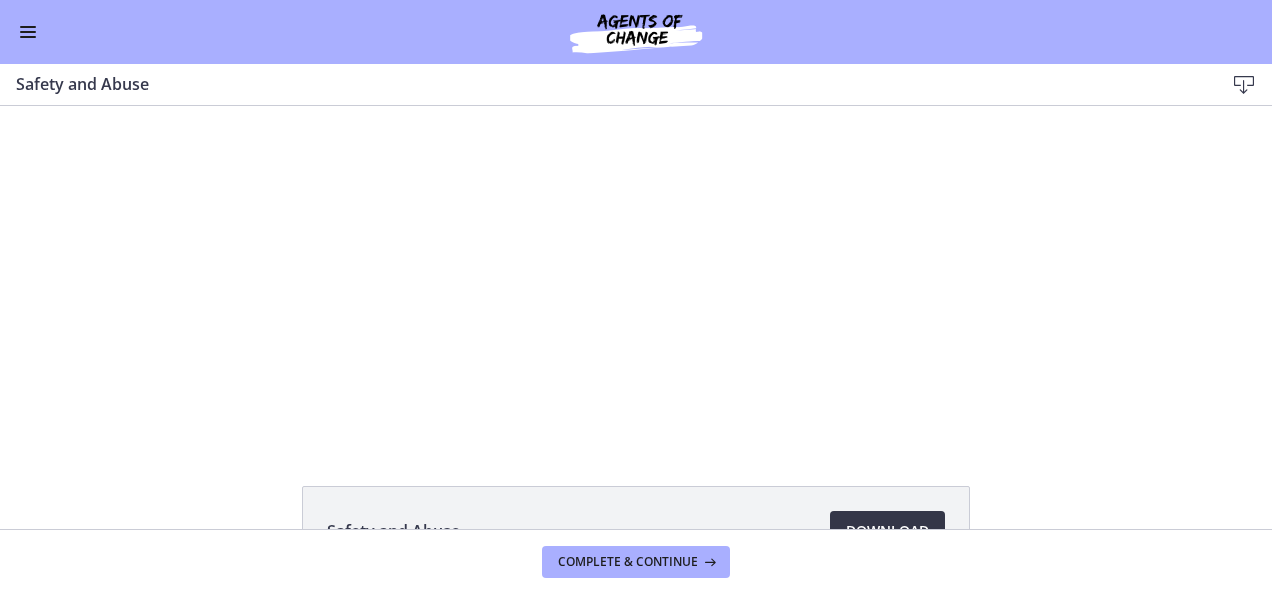 click on "Download
Opens in a new window" at bounding box center (887, 531) 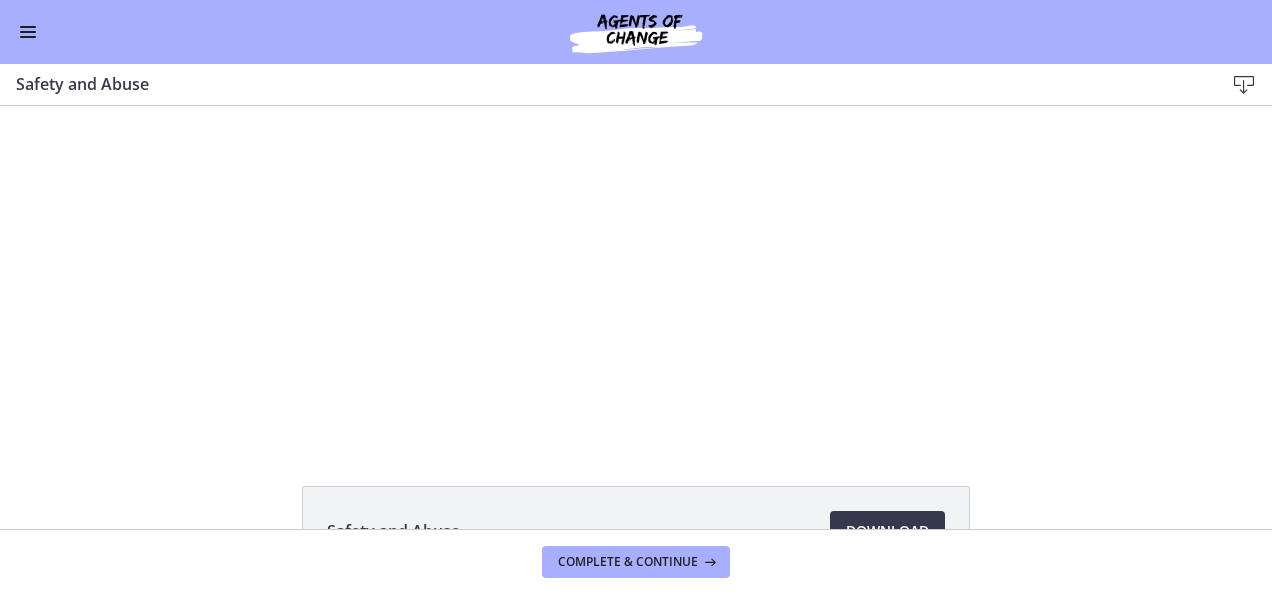 click at bounding box center (28, 32) 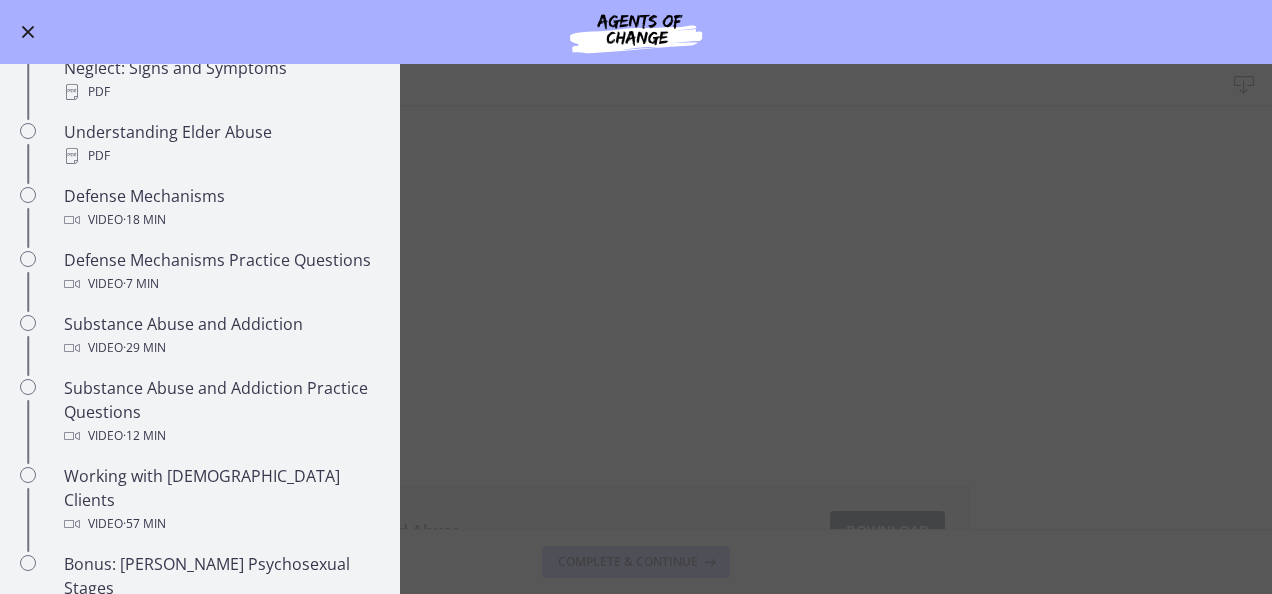 scroll, scrollTop: 903, scrollLeft: 0, axis: vertical 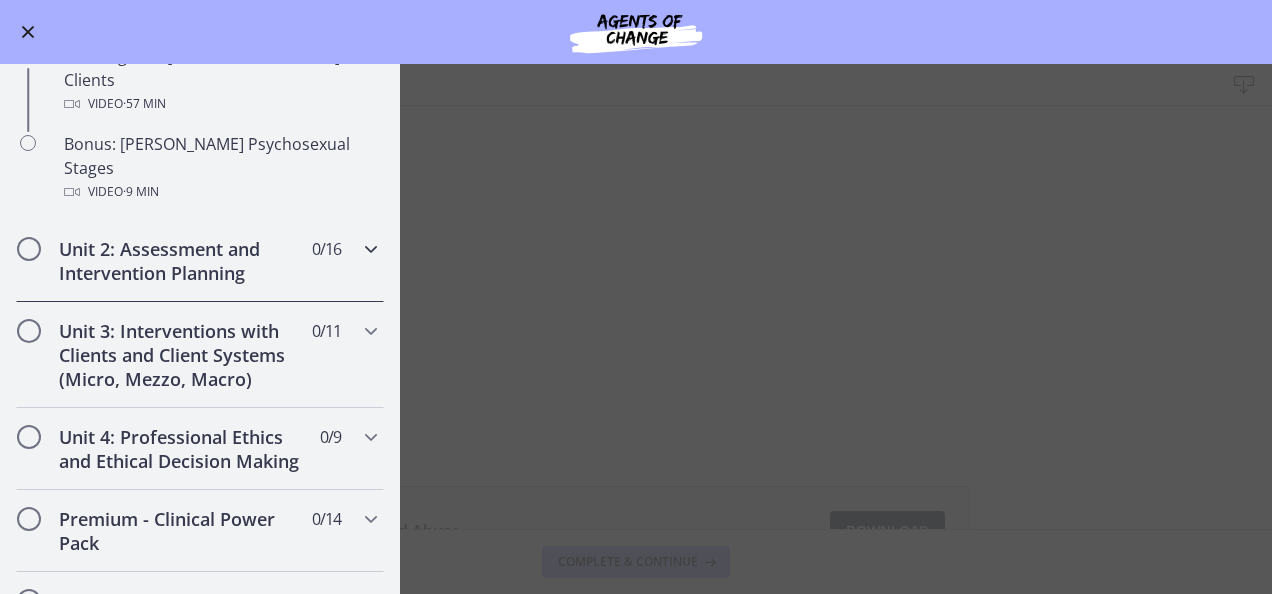 click on "Unit 2: Assessment and Intervention Planning" at bounding box center [181, 261] 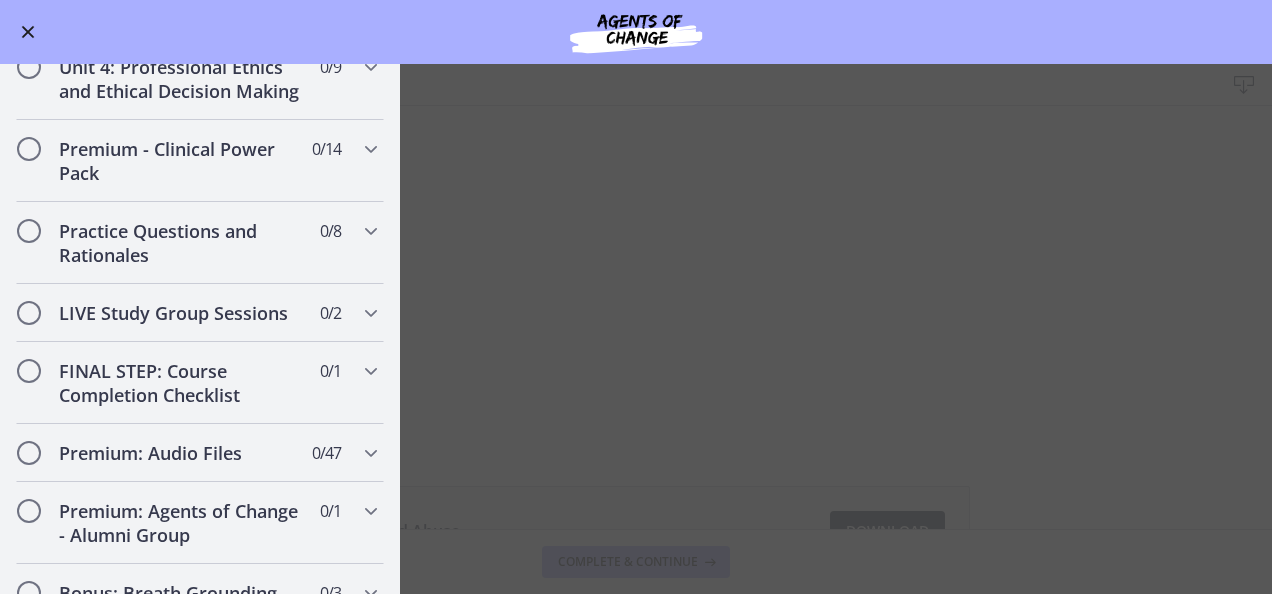 scroll, scrollTop: 2077, scrollLeft: 0, axis: vertical 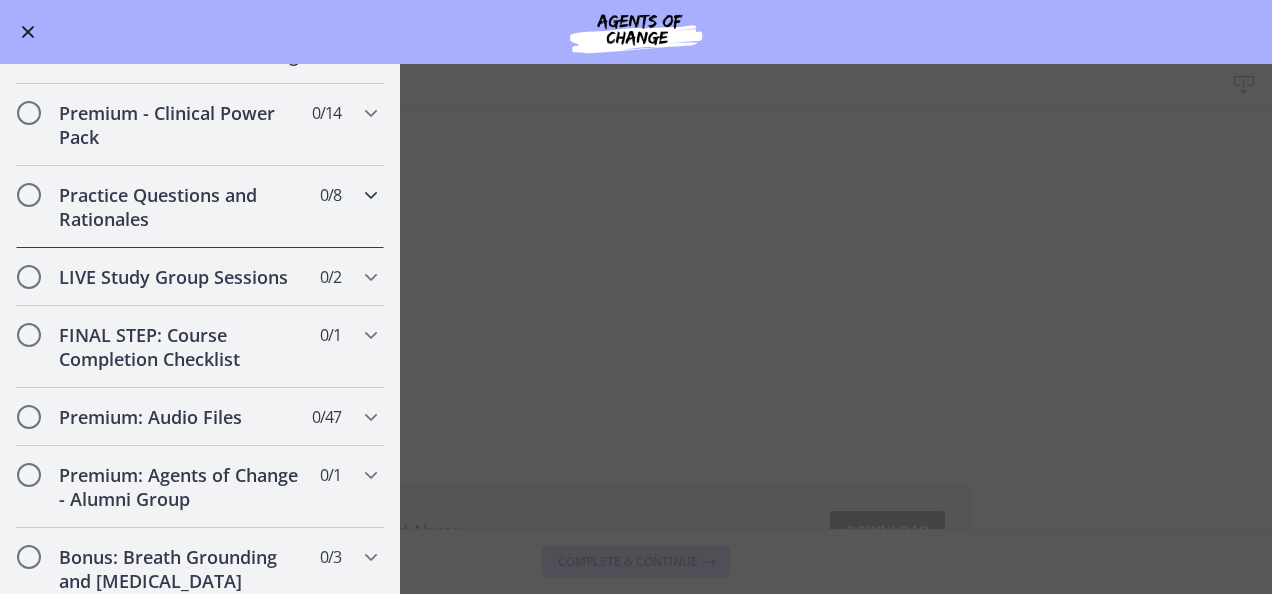 click on "Practice Questions and Rationales" at bounding box center [181, 207] 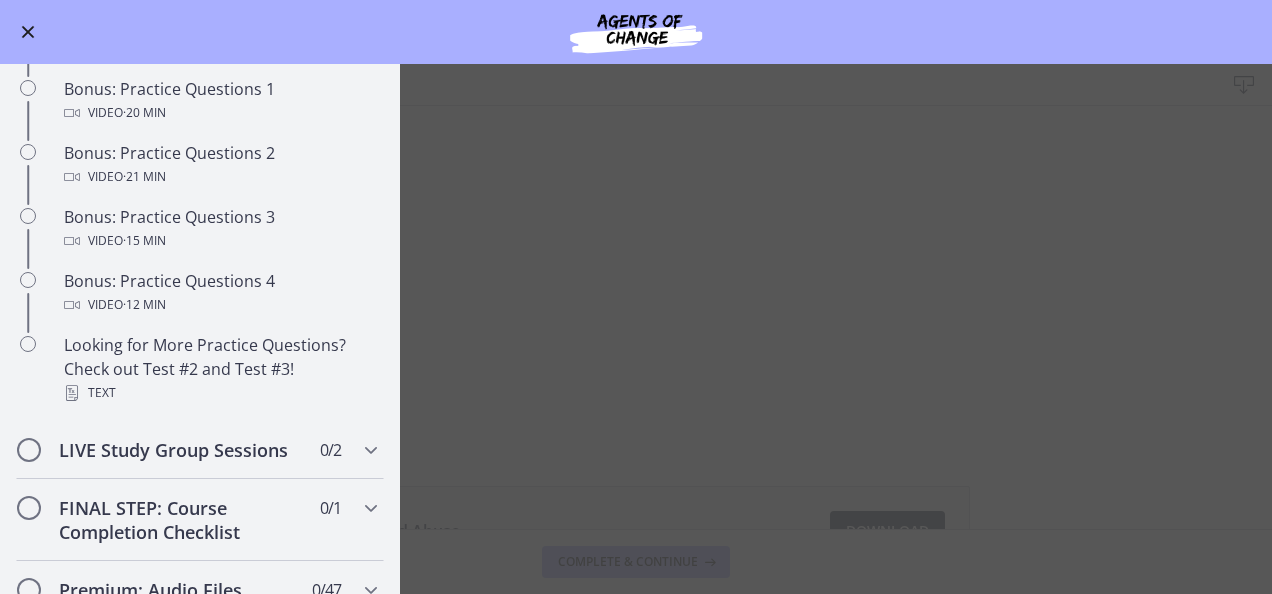 scroll, scrollTop: 773, scrollLeft: 0, axis: vertical 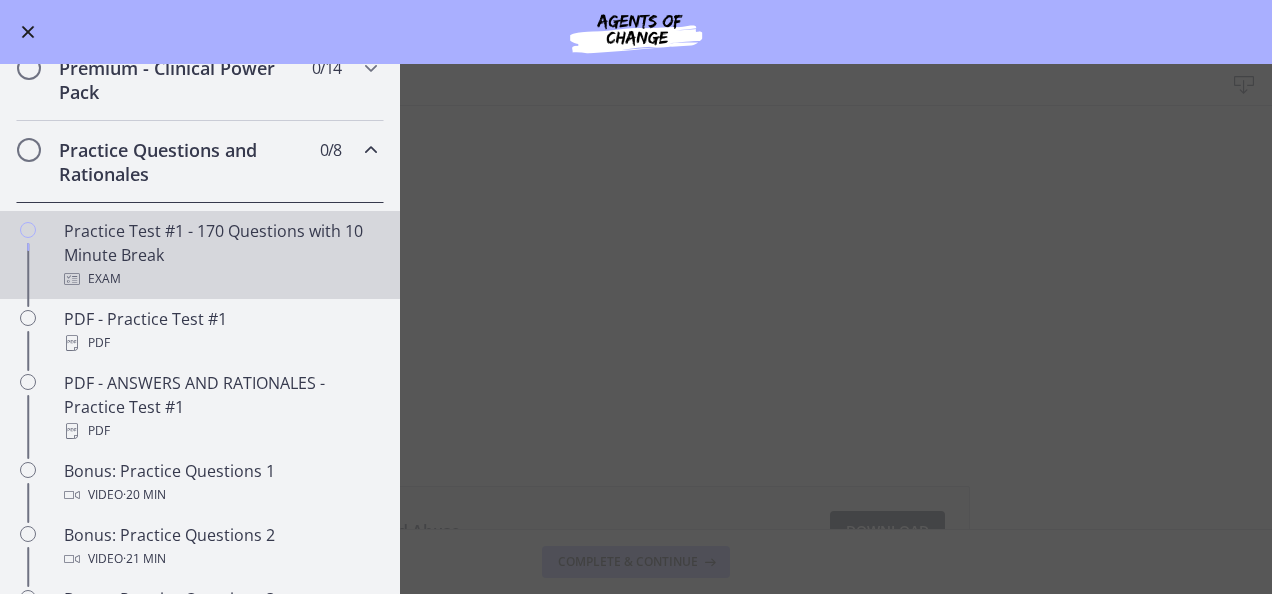 drag, startPoint x: 386, startPoint y: 302, endPoint x: 262, endPoint y: 265, distance: 129.40247 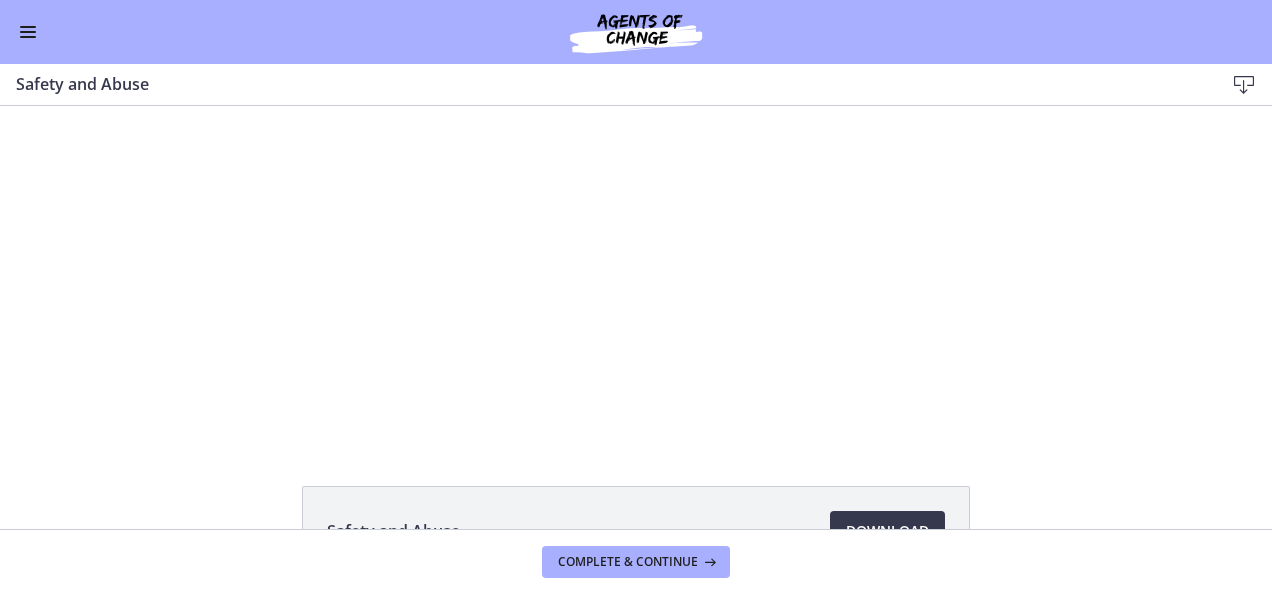 scroll, scrollTop: 1810, scrollLeft: 0, axis: vertical 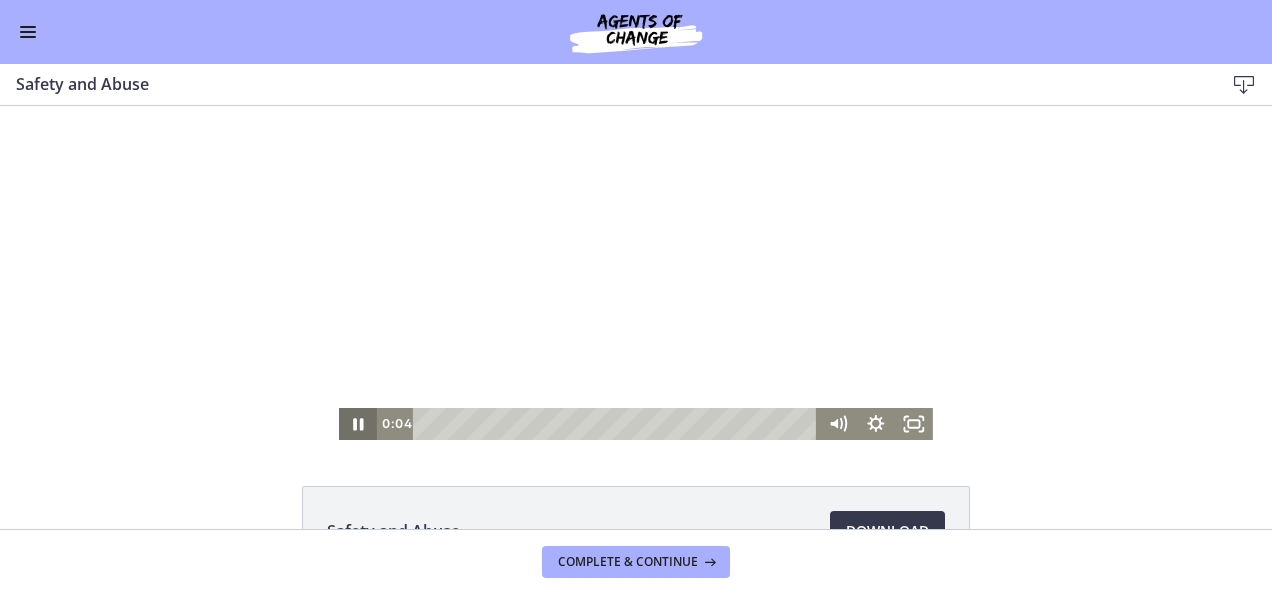 click 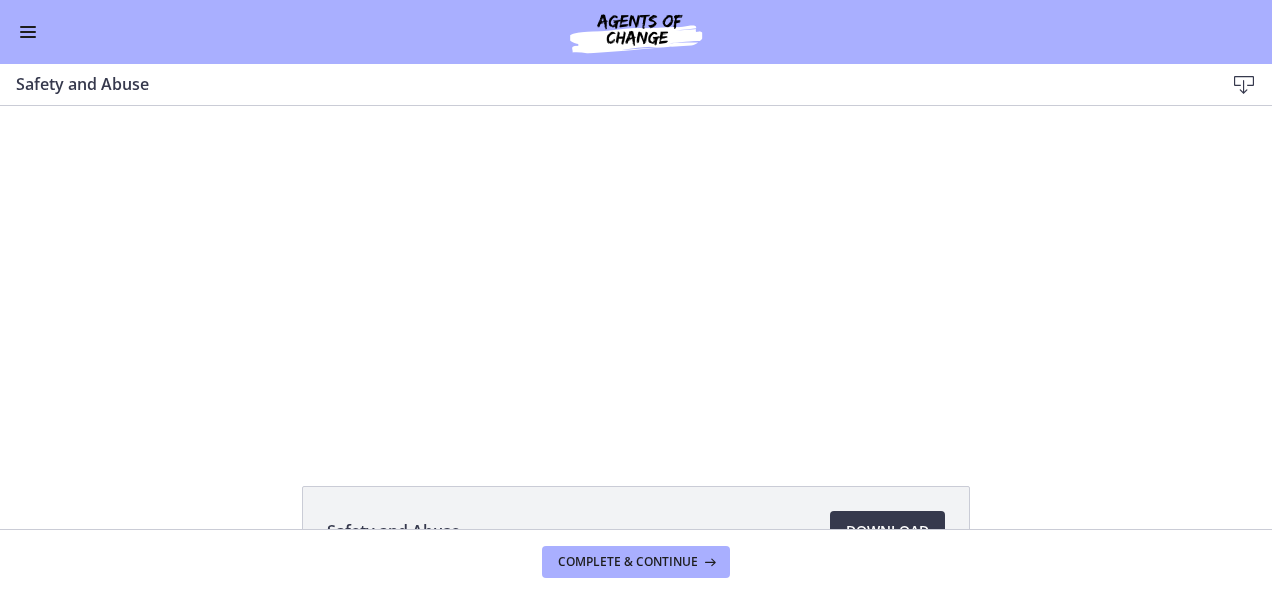 click at bounding box center (28, 32) 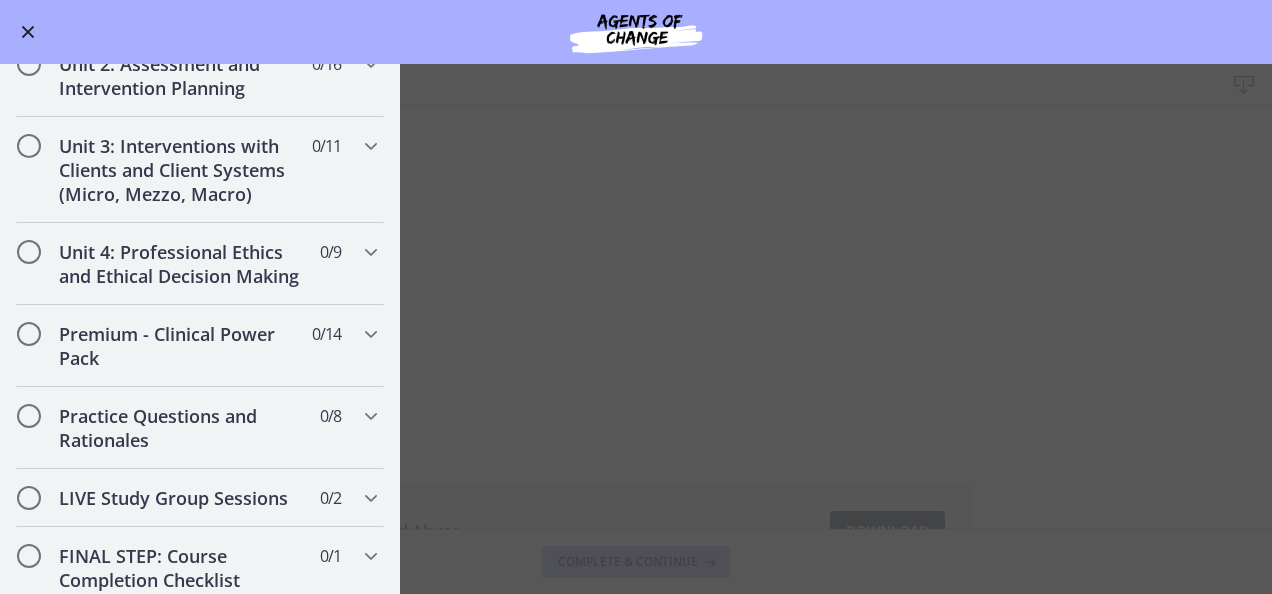 scroll, scrollTop: 1477, scrollLeft: 0, axis: vertical 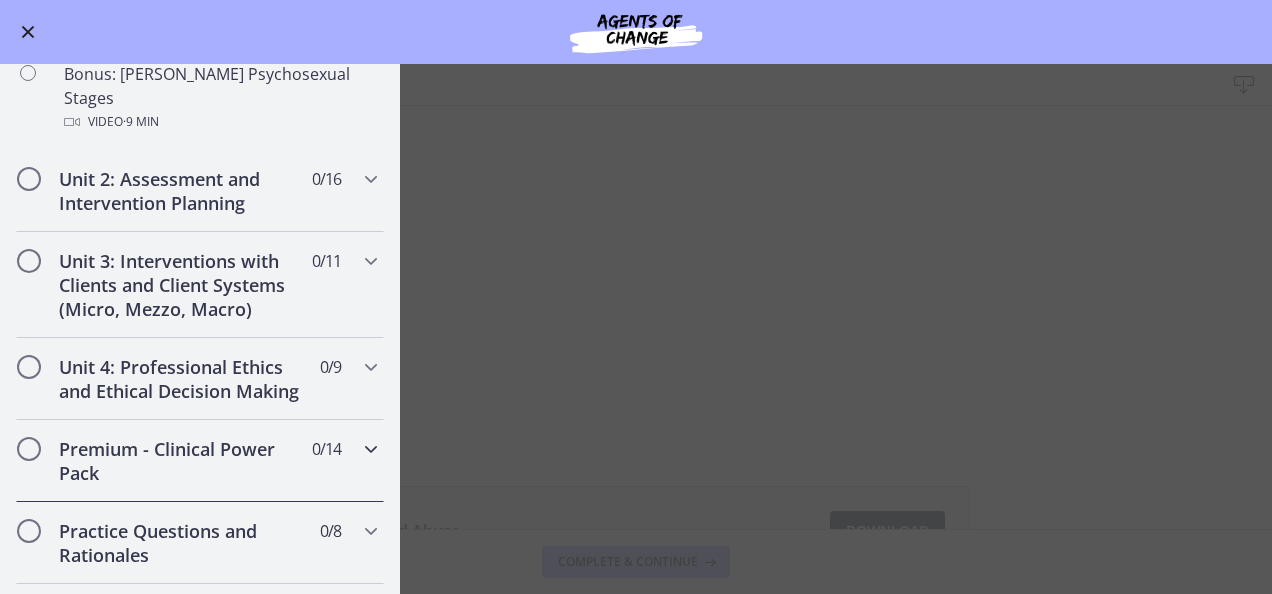 click on "Premium - Clinical Power Pack
0  /  14
Completed" at bounding box center [200, 461] 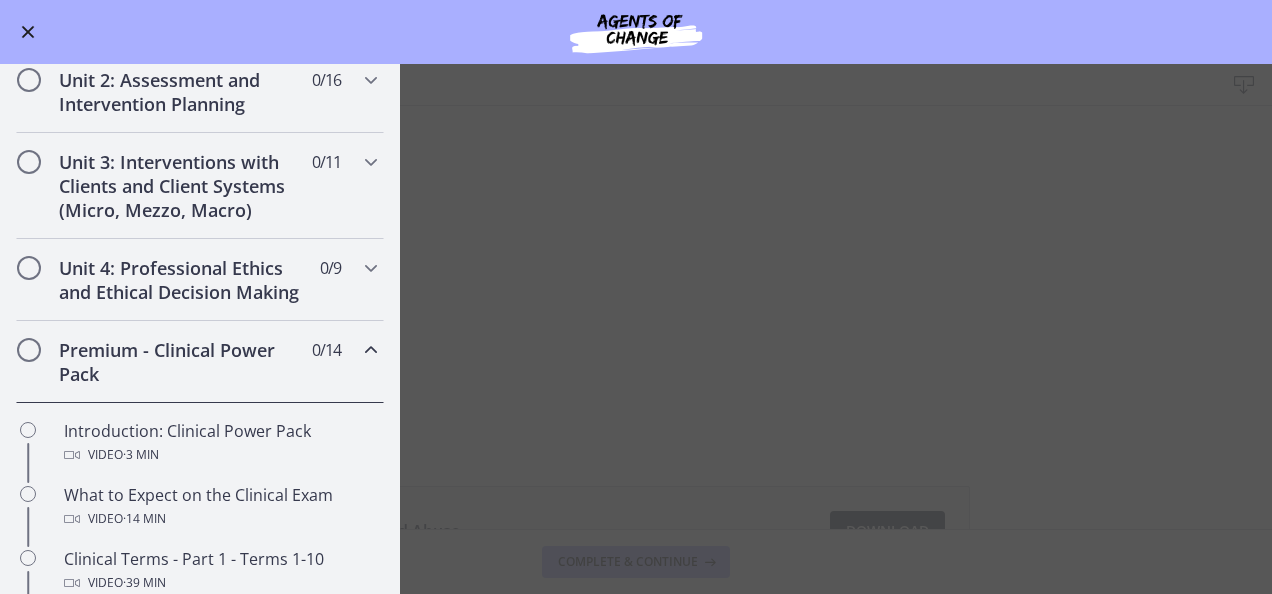 scroll, scrollTop: 589, scrollLeft: 0, axis: vertical 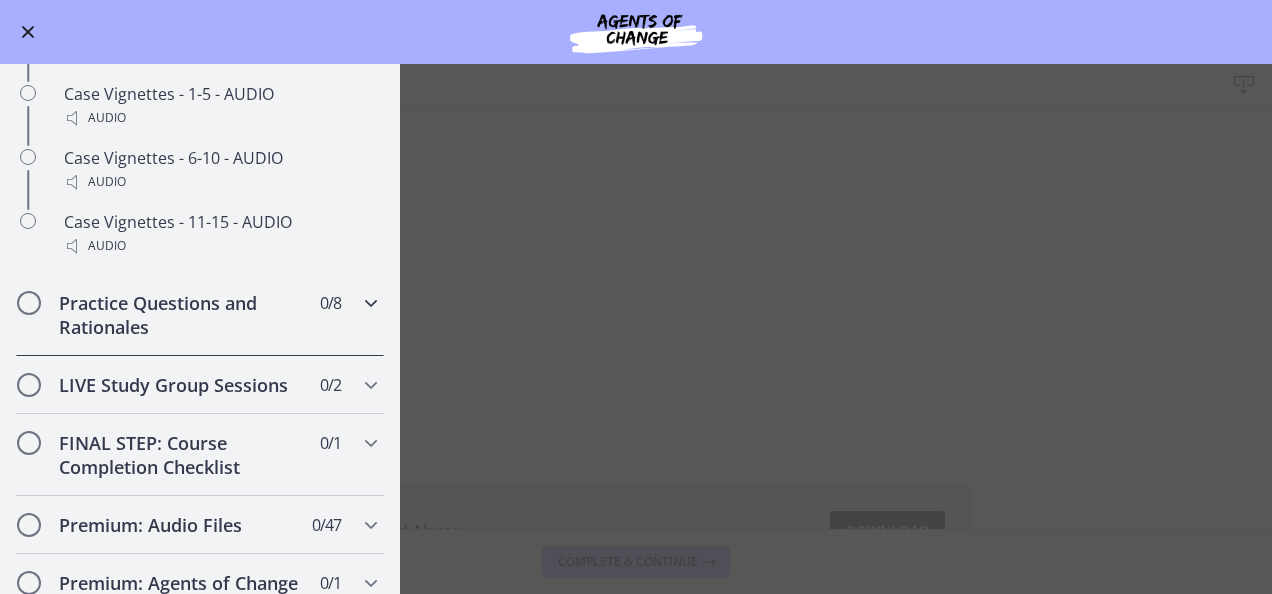 click at bounding box center [371, 303] 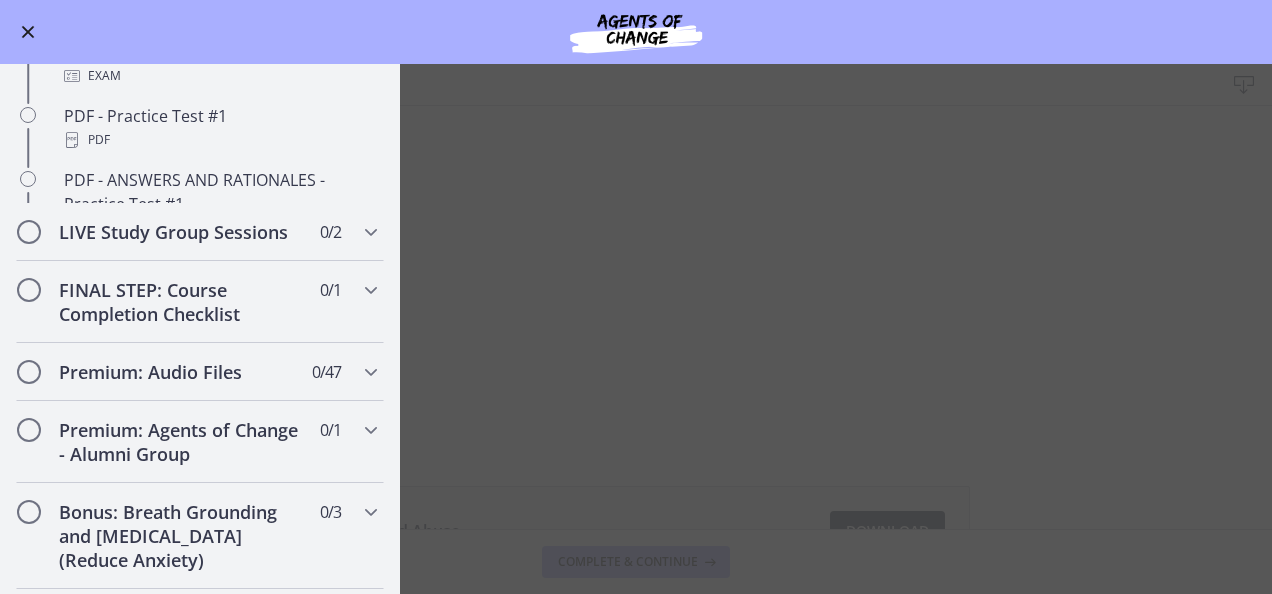 scroll, scrollTop: 1638, scrollLeft: 0, axis: vertical 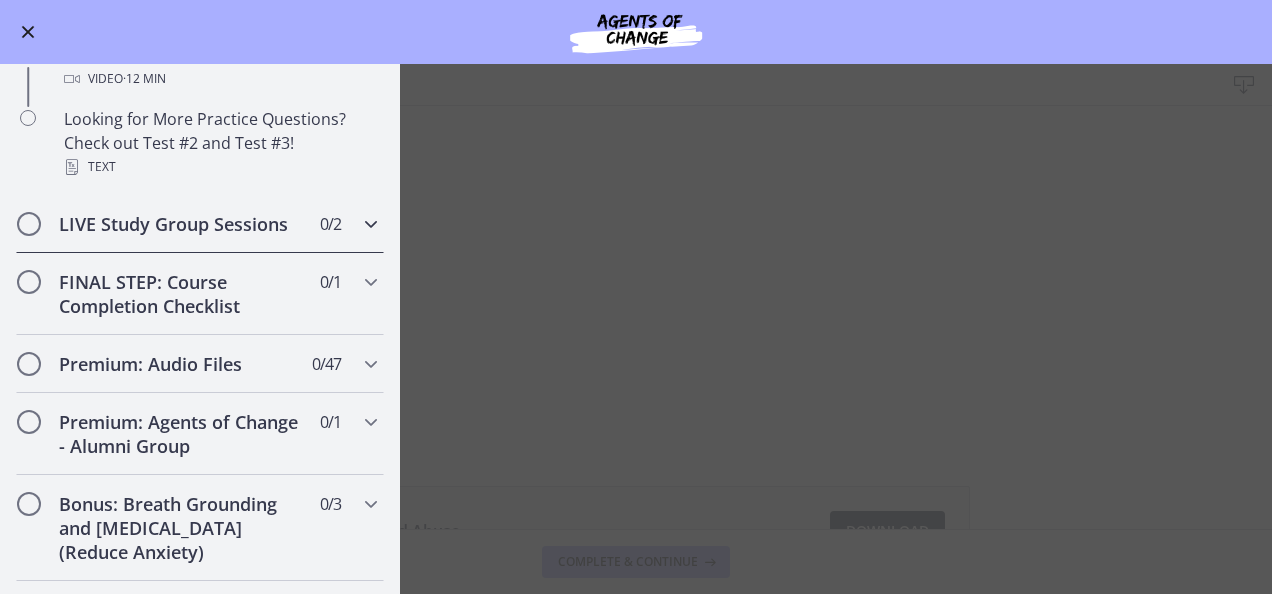click on "0  /  2
Completed" at bounding box center (330, 224) 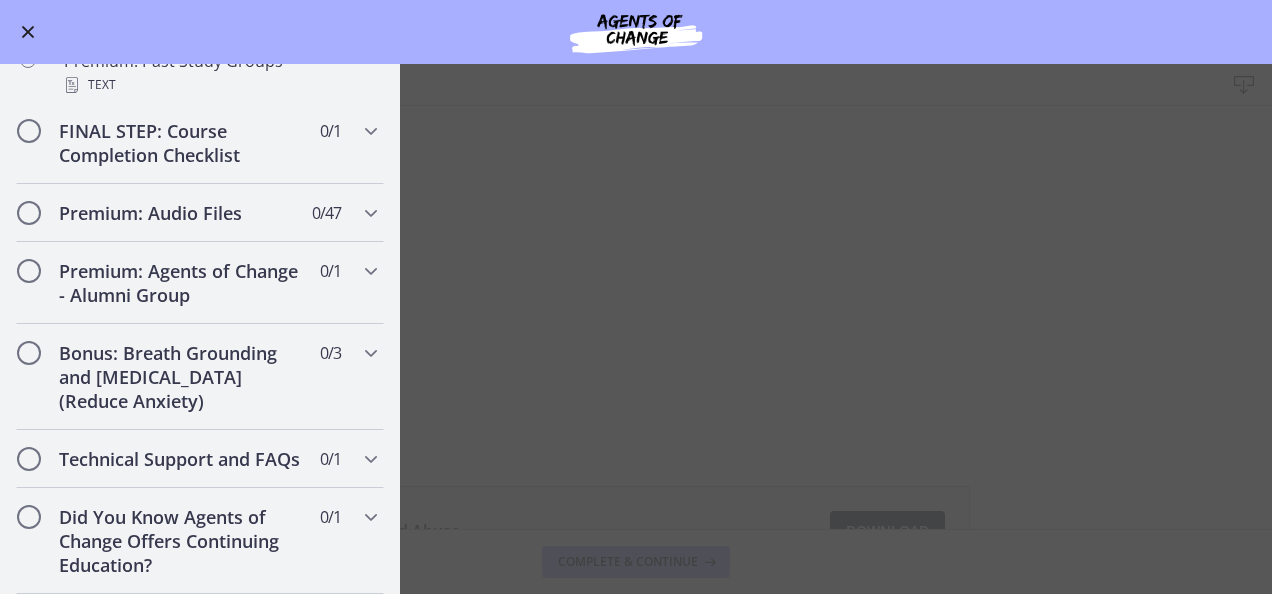 scroll, scrollTop: 1182, scrollLeft: 0, axis: vertical 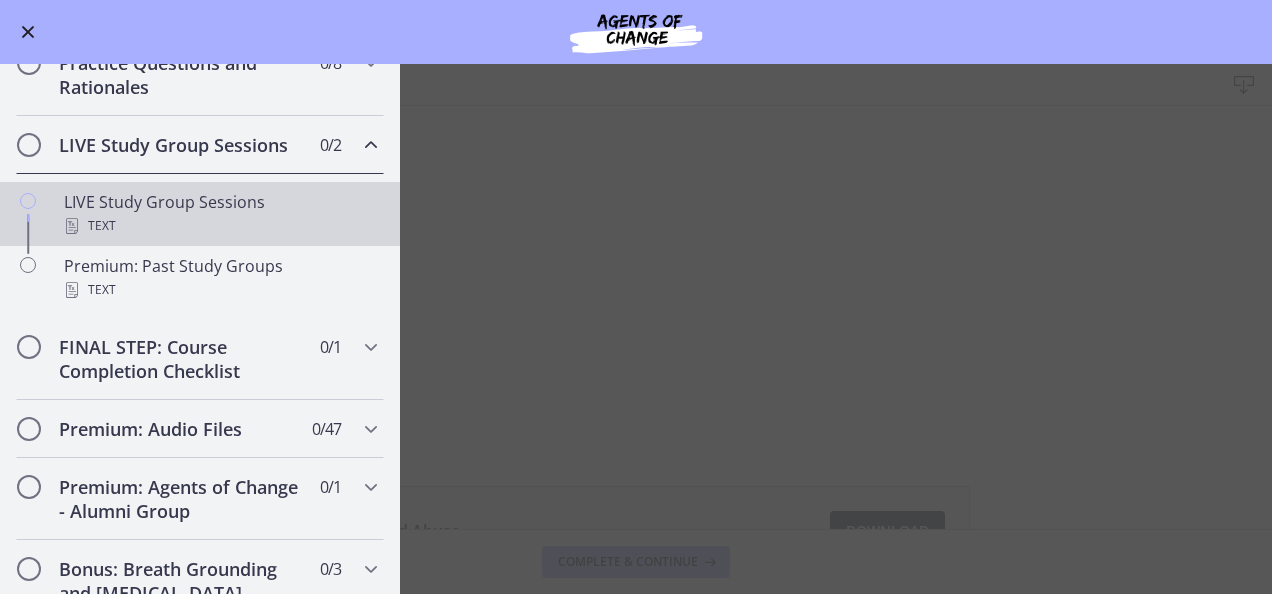 click on "LIVE Study Group Sessions
Text" at bounding box center (220, 214) 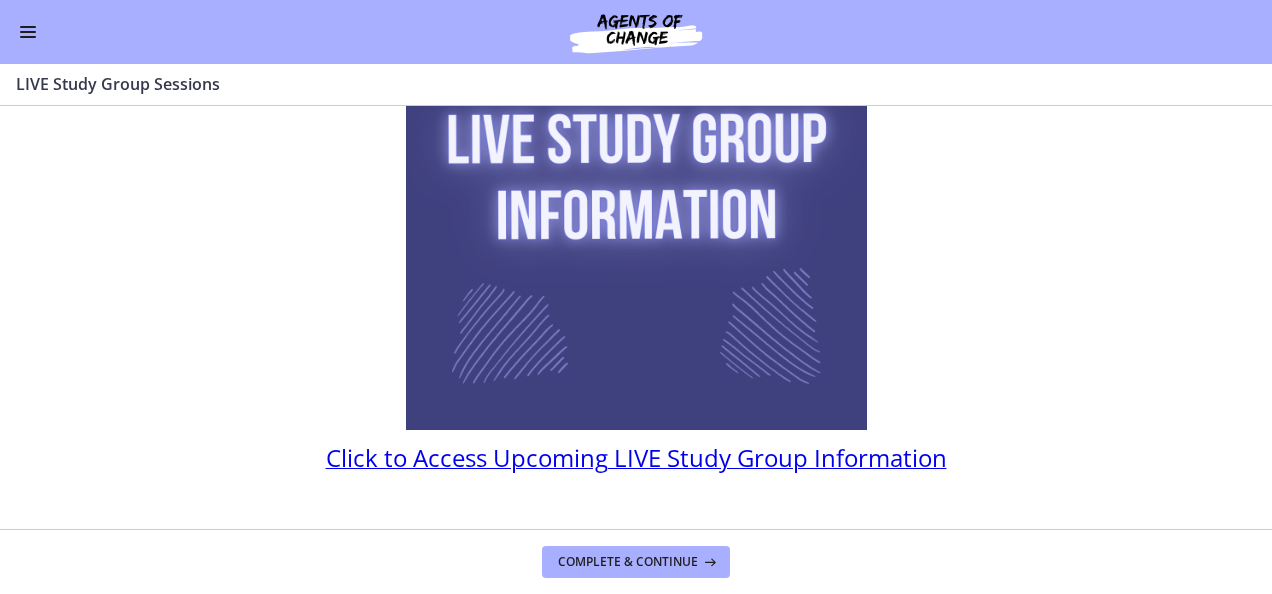 scroll, scrollTop: 302, scrollLeft: 0, axis: vertical 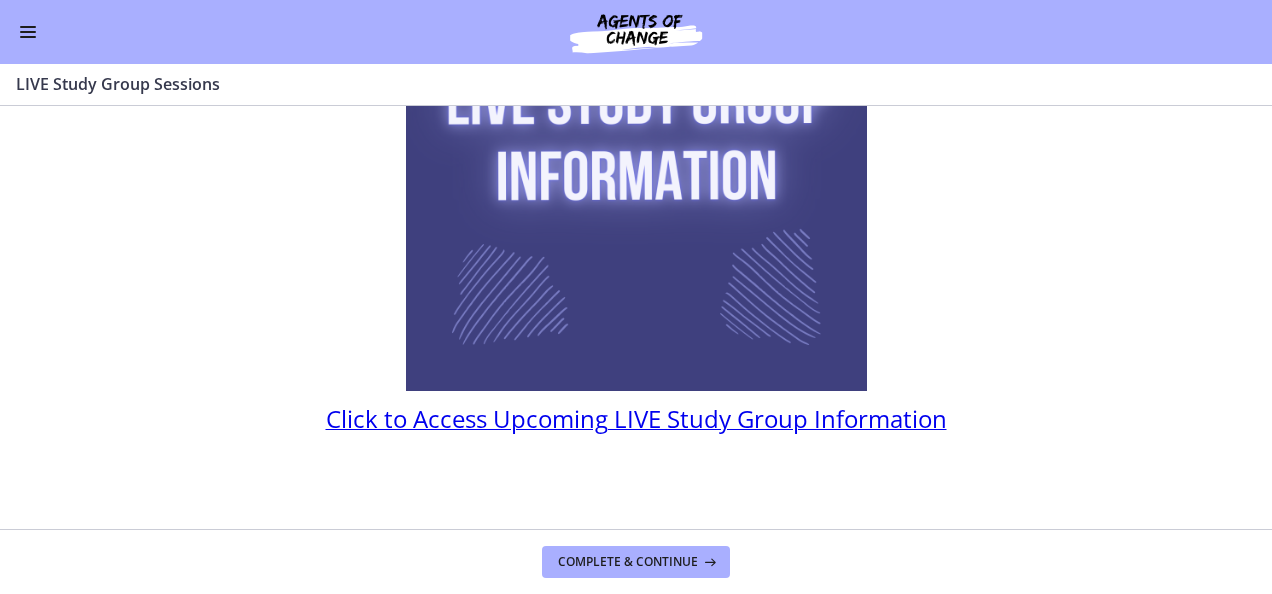 click on "Click to Access Upcoming LIVE Study Group Information" at bounding box center [636, 418] 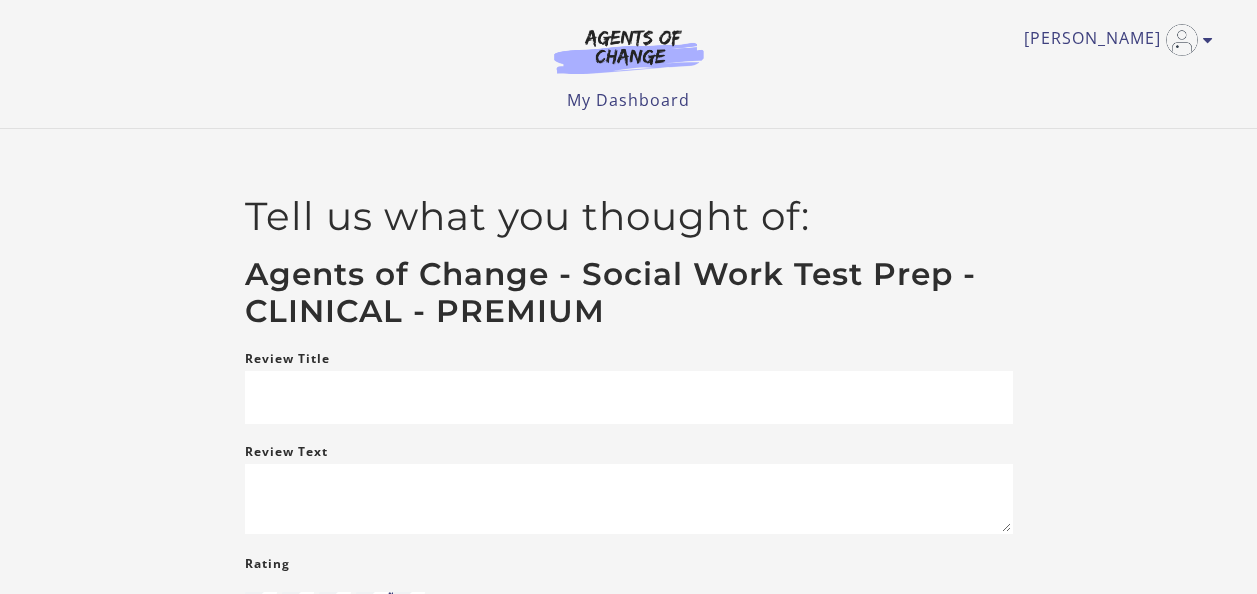 scroll, scrollTop: 0, scrollLeft: 0, axis: both 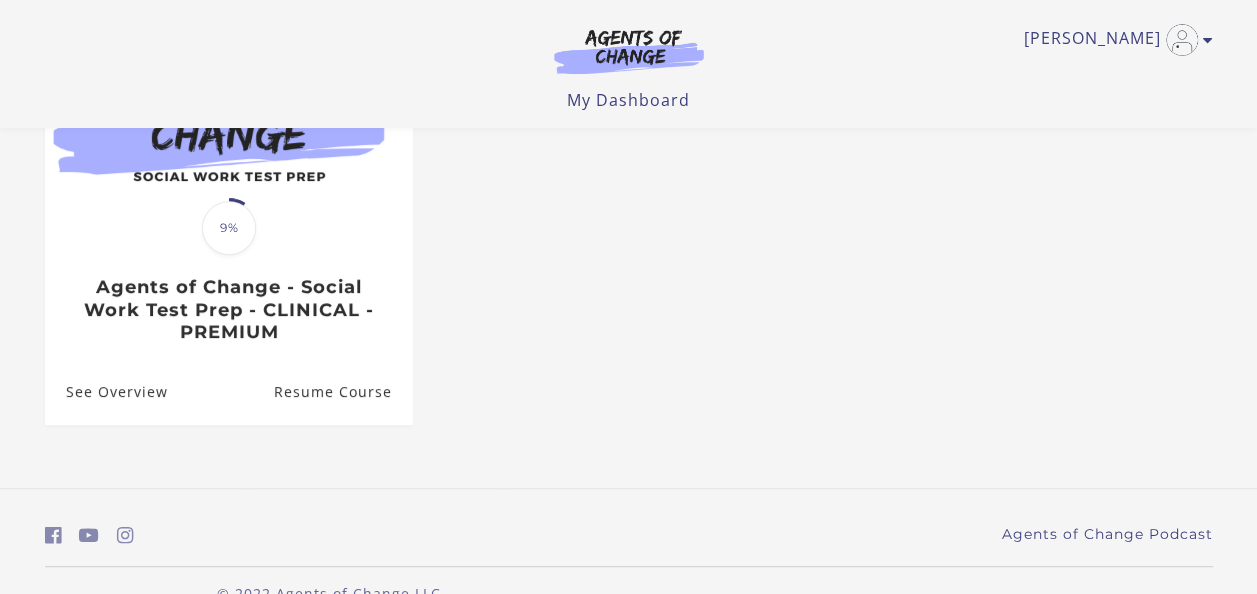 click on "See Overview" at bounding box center [106, 391] 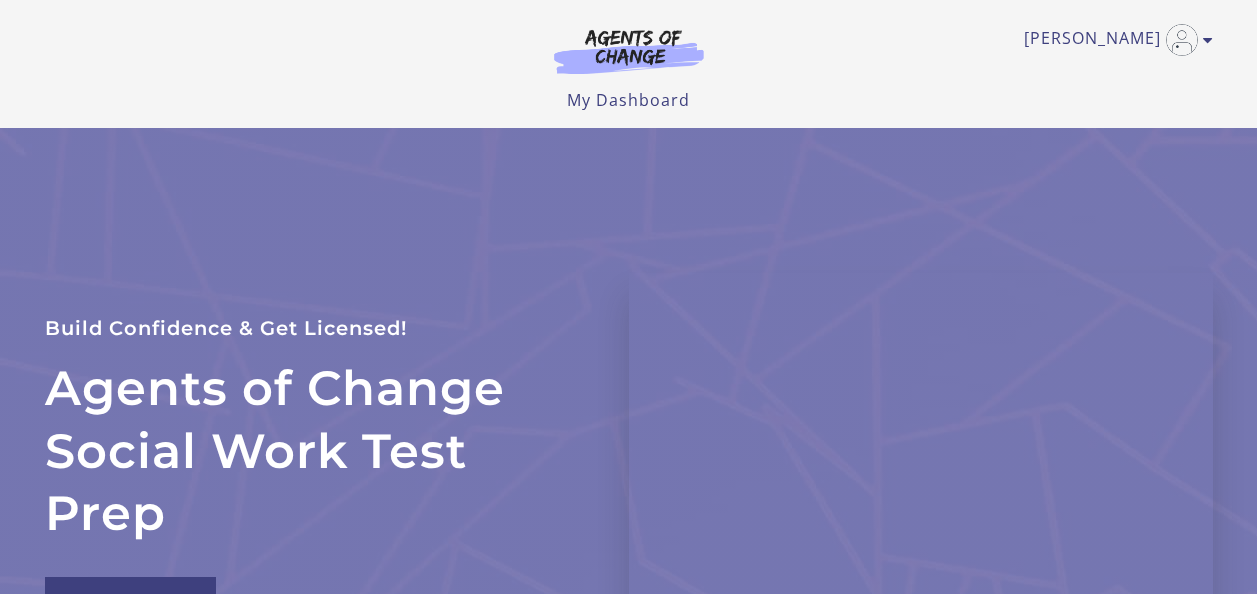 scroll, scrollTop: 0, scrollLeft: 0, axis: both 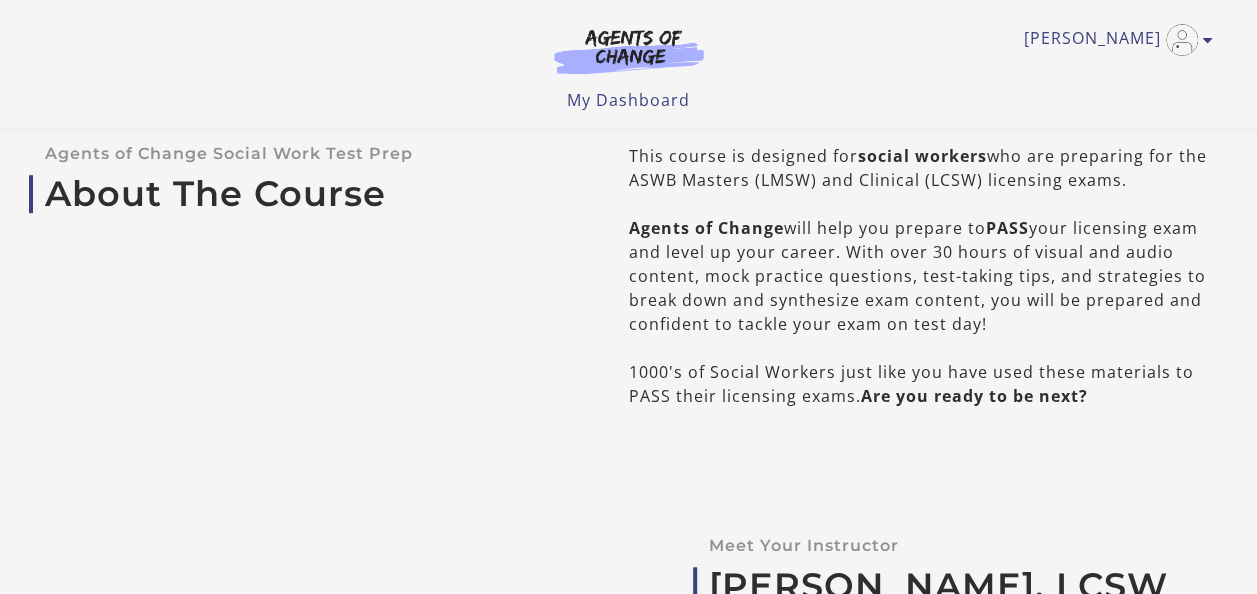 click at bounding box center (1182, 40) 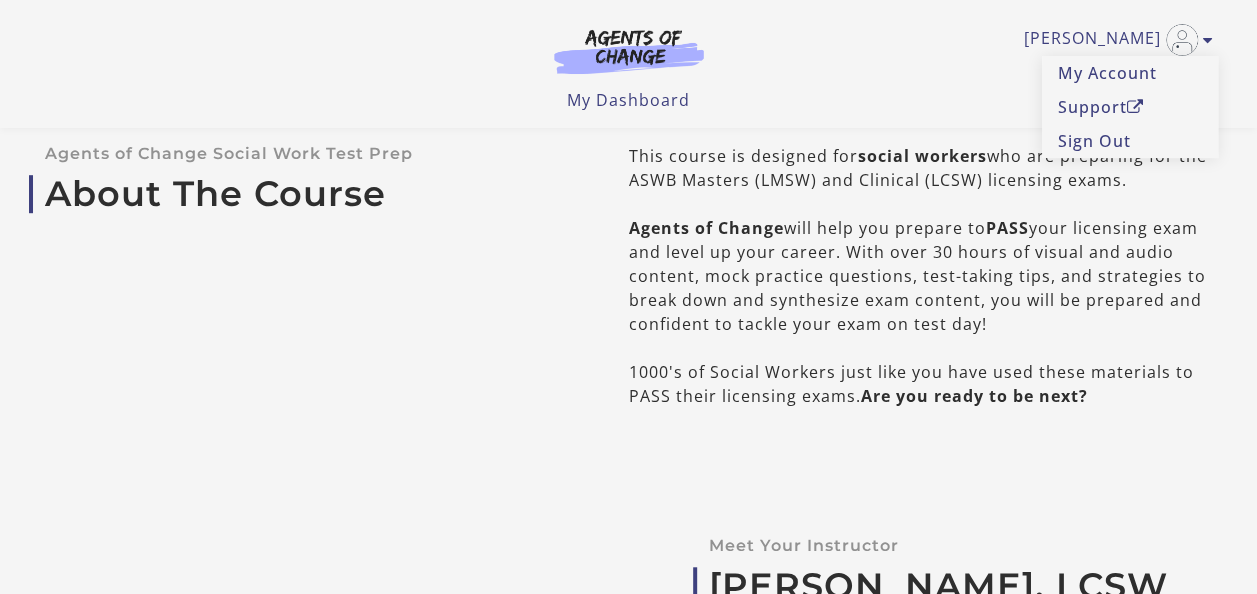 click on "My Account" at bounding box center [1130, 73] 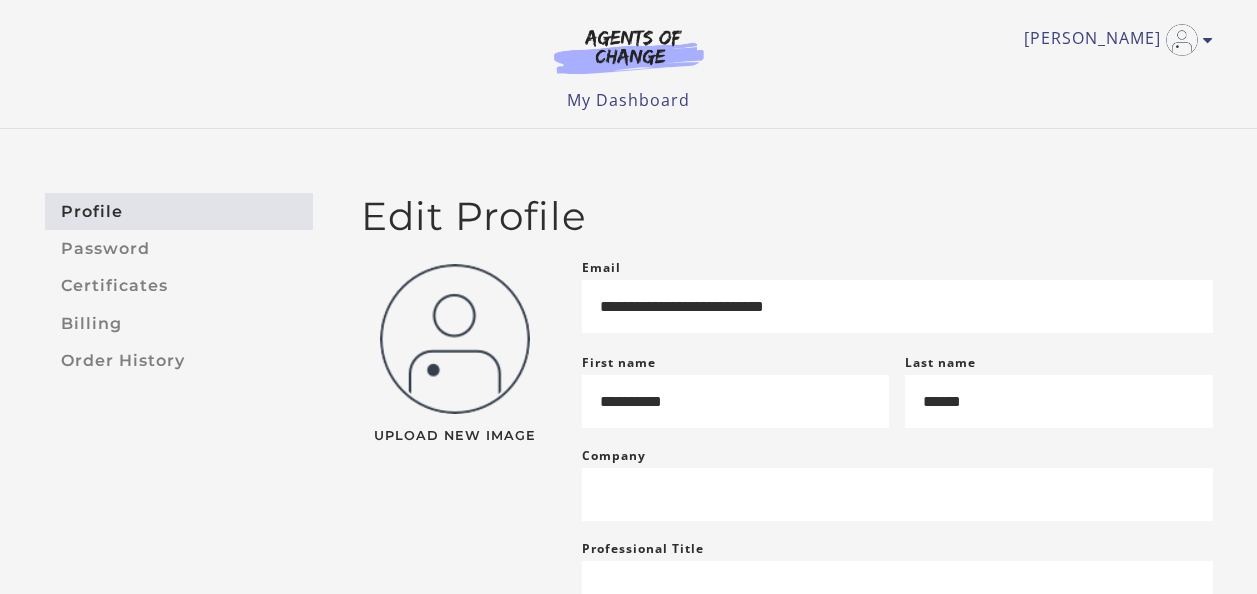 scroll, scrollTop: 0, scrollLeft: 0, axis: both 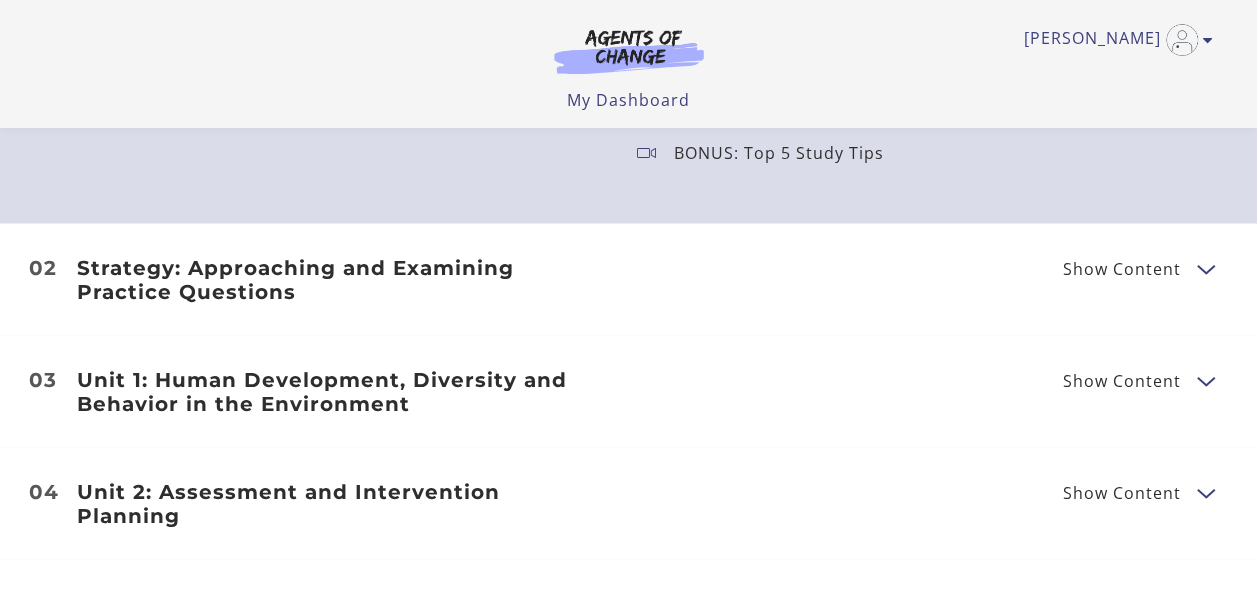 click at bounding box center (1205, 268) 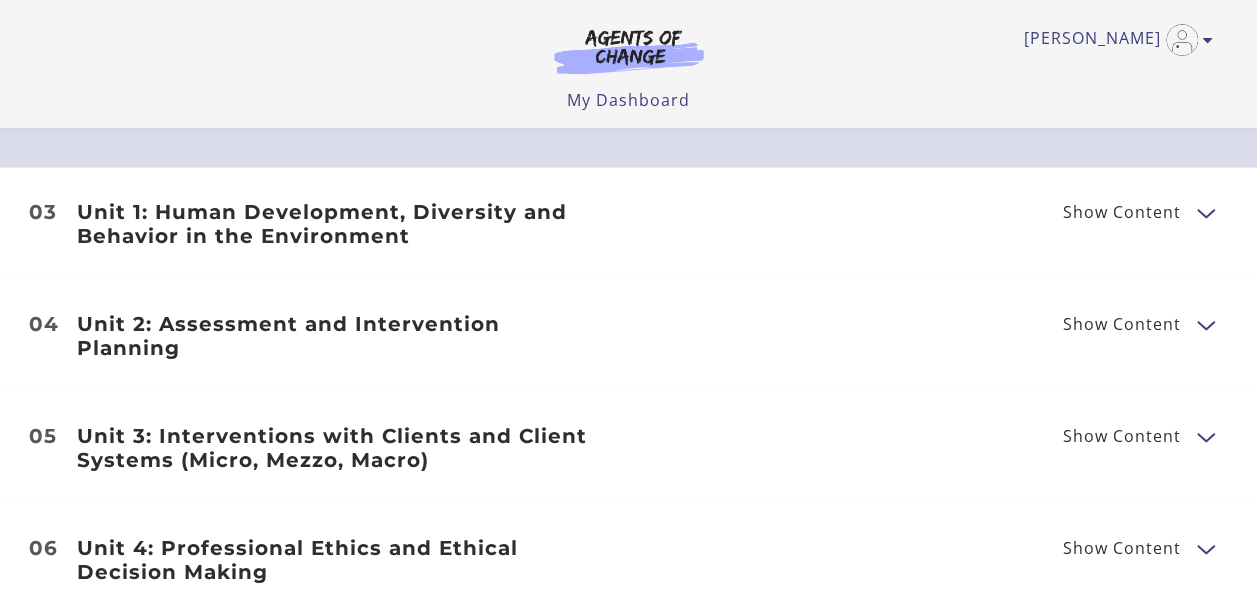 scroll, scrollTop: 2598, scrollLeft: 0, axis: vertical 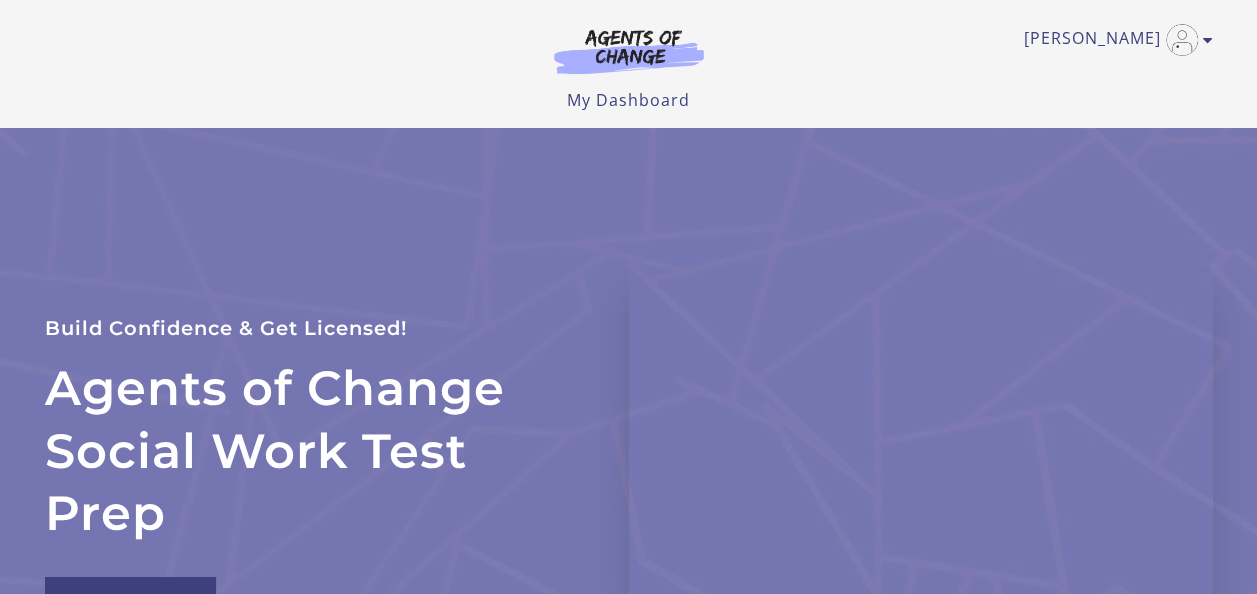 click on "Catherine  M
My Account
Support
Sign Out
Toggle menu
Menu
My Dashboard
My Account
Support
Sign Out" at bounding box center [628, 64] 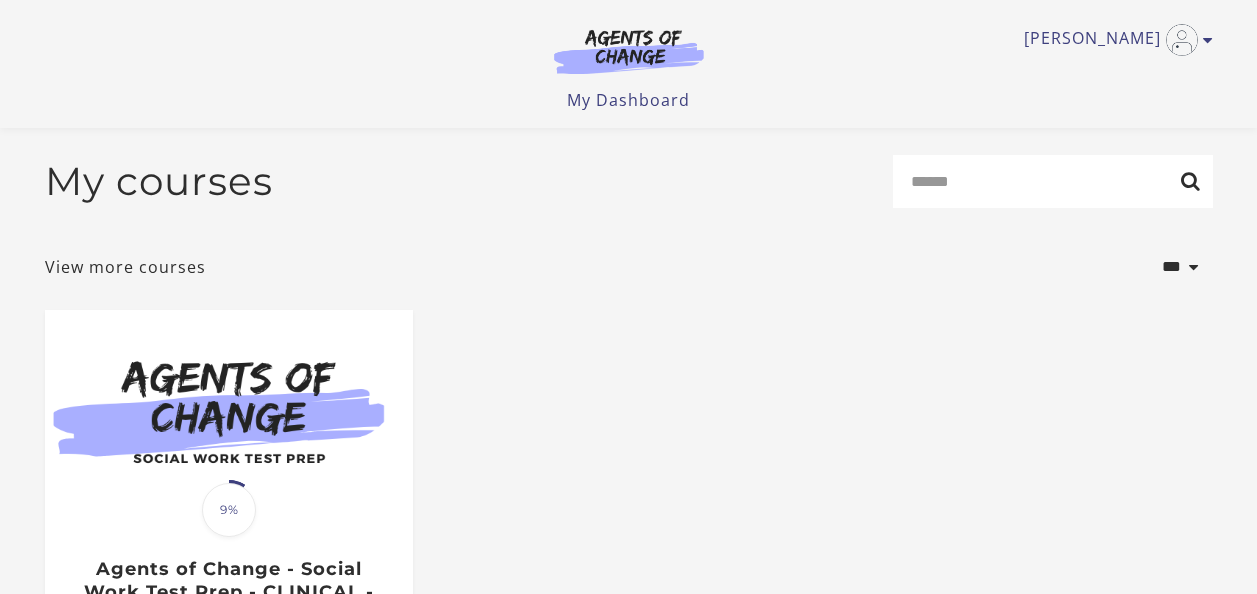 scroll, scrollTop: 326, scrollLeft: 0, axis: vertical 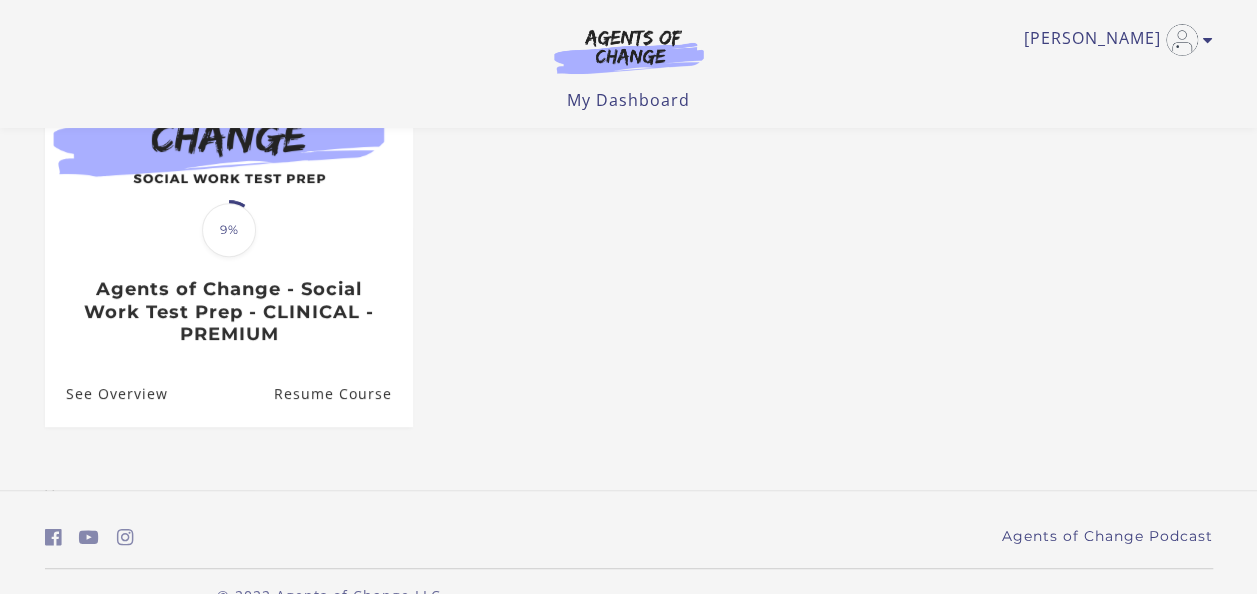 click on "See Overview" at bounding box center (106, 393) 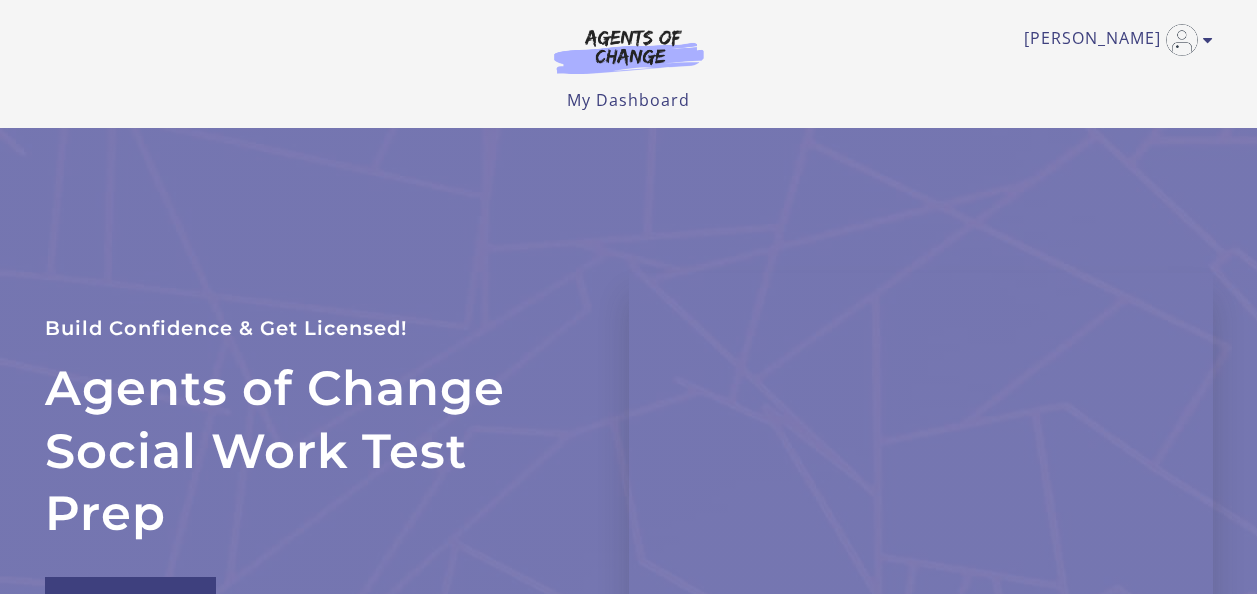 scroll, scrollTop: 0, scrollLeft: 0, axis: both 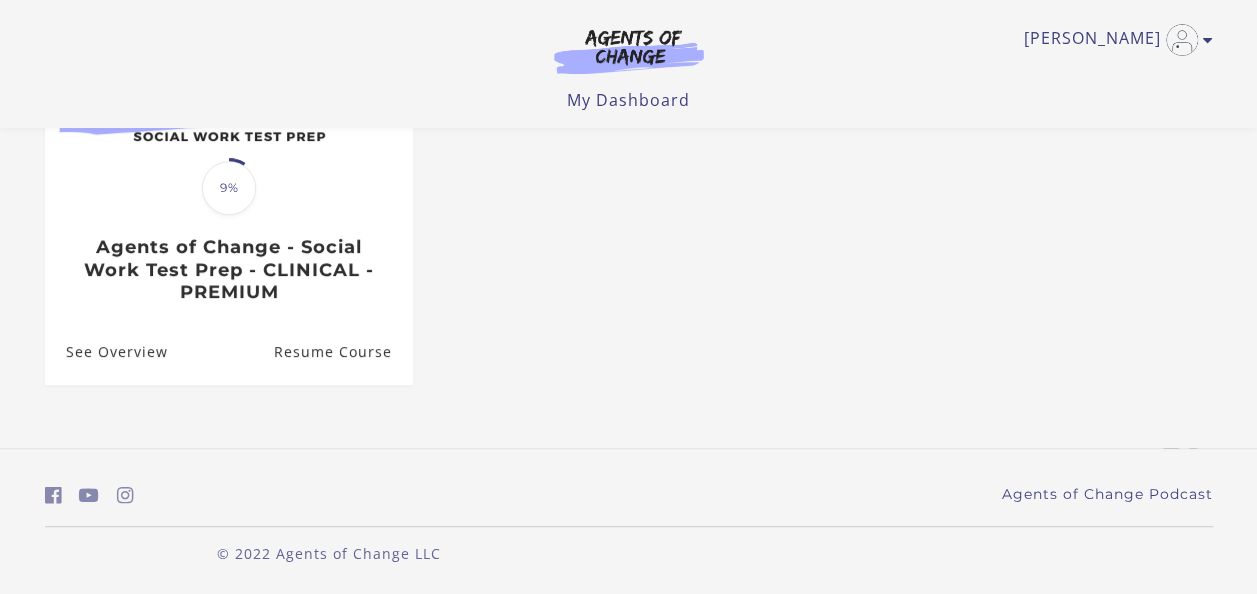 click on "Resume Course" at bounding box center (342, 351) 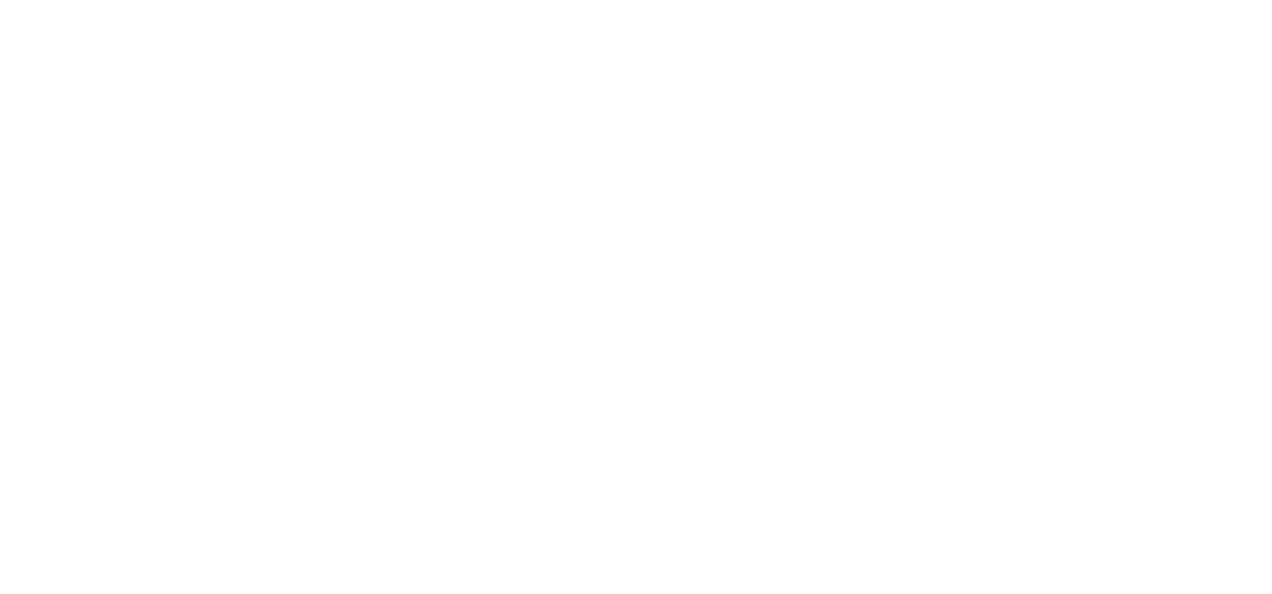 scroll, scrollTop: 0, scrollLeft: 0, axis: both 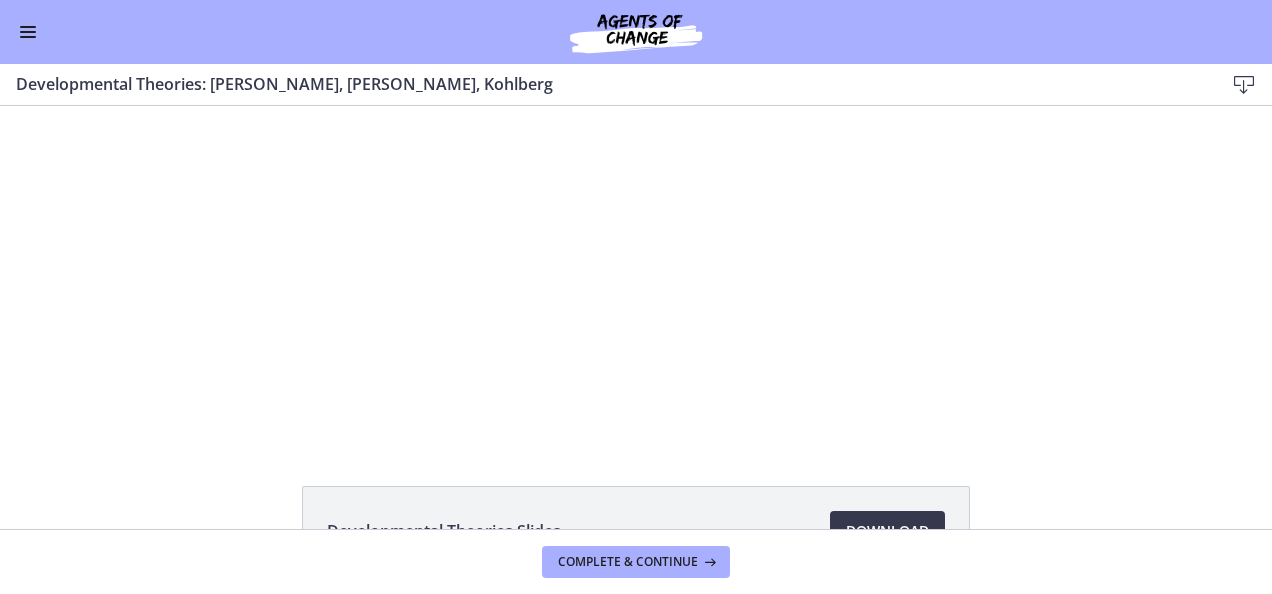 click at bounding box center [636, 273] 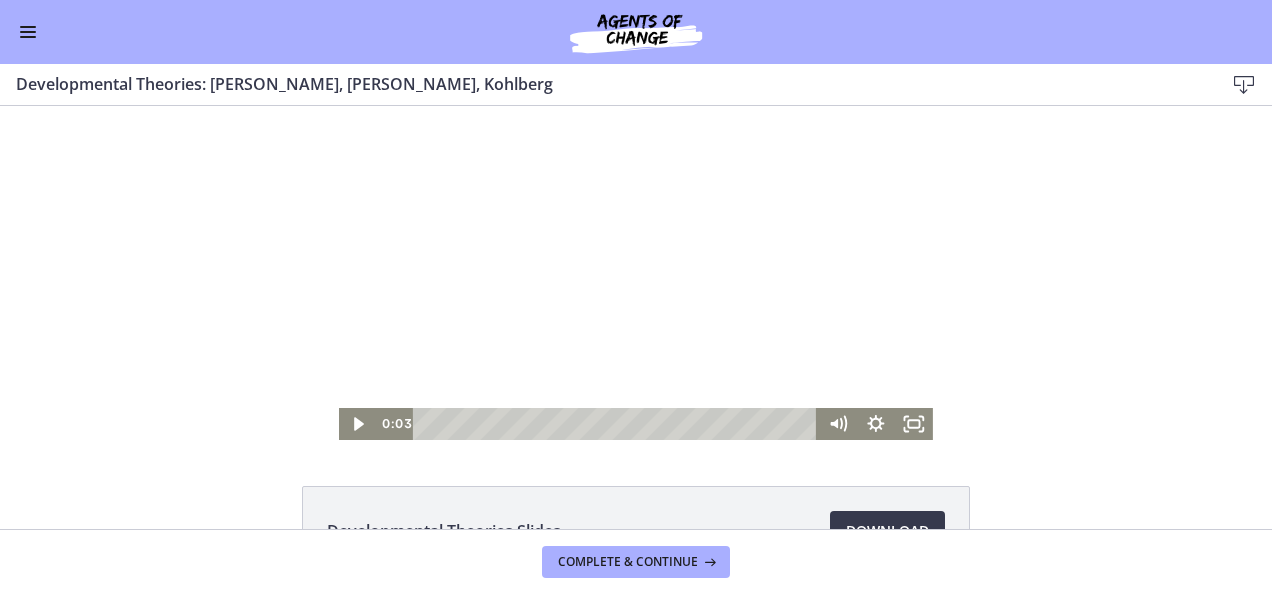click at bounding box center (28, 32) 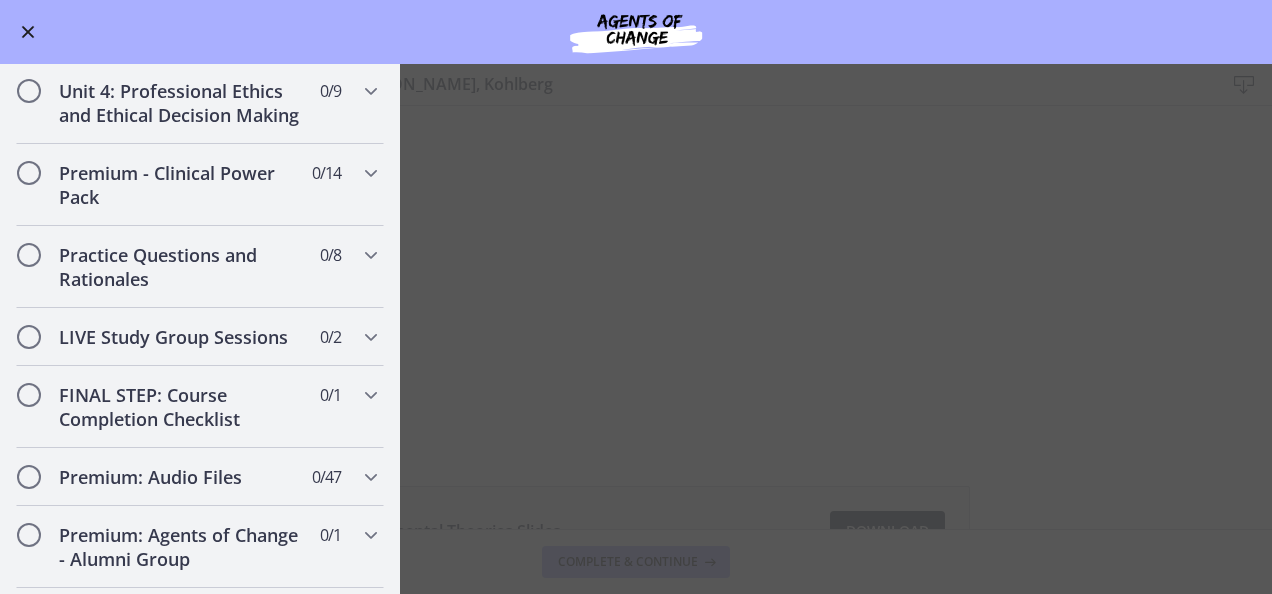 scroll, scrollTop: 1756, scrollLeft: 0, axis: vertical 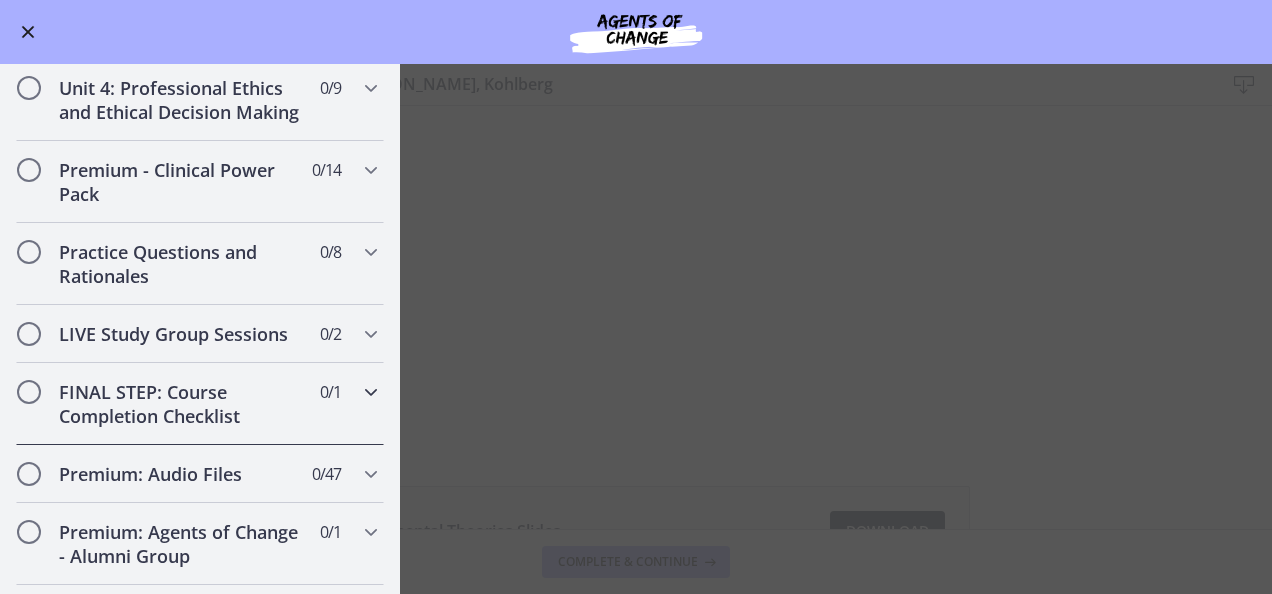 click at bounding box center [371, 392] 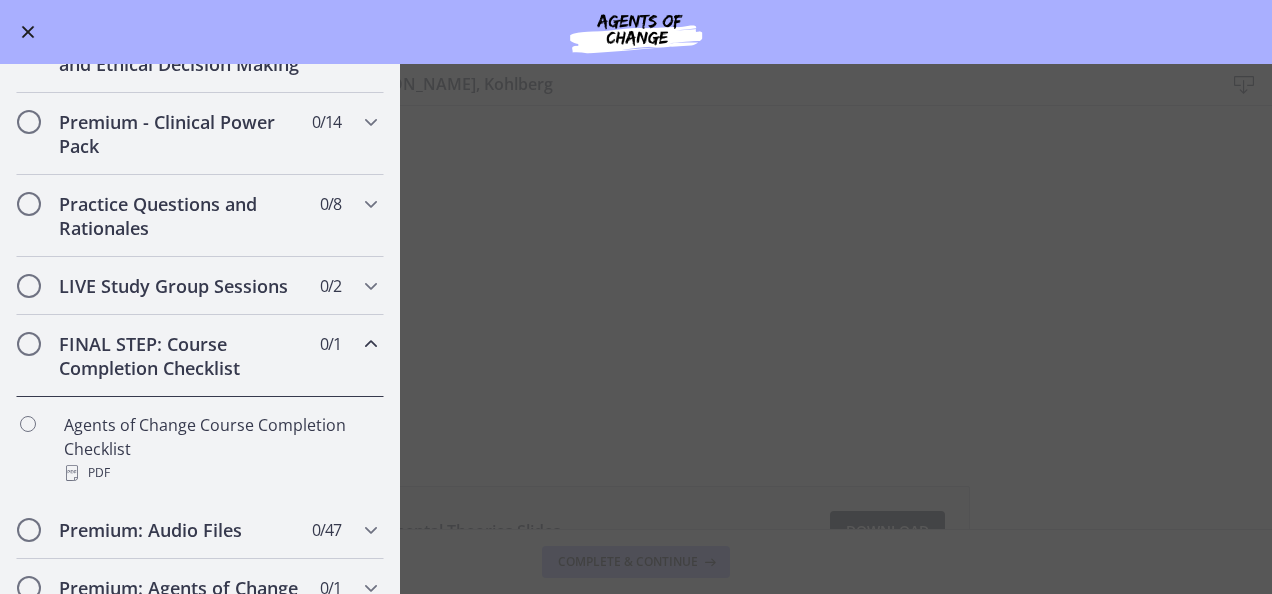 scroll, scrollTop: 788, scrollLeft: 0, axis: vertical 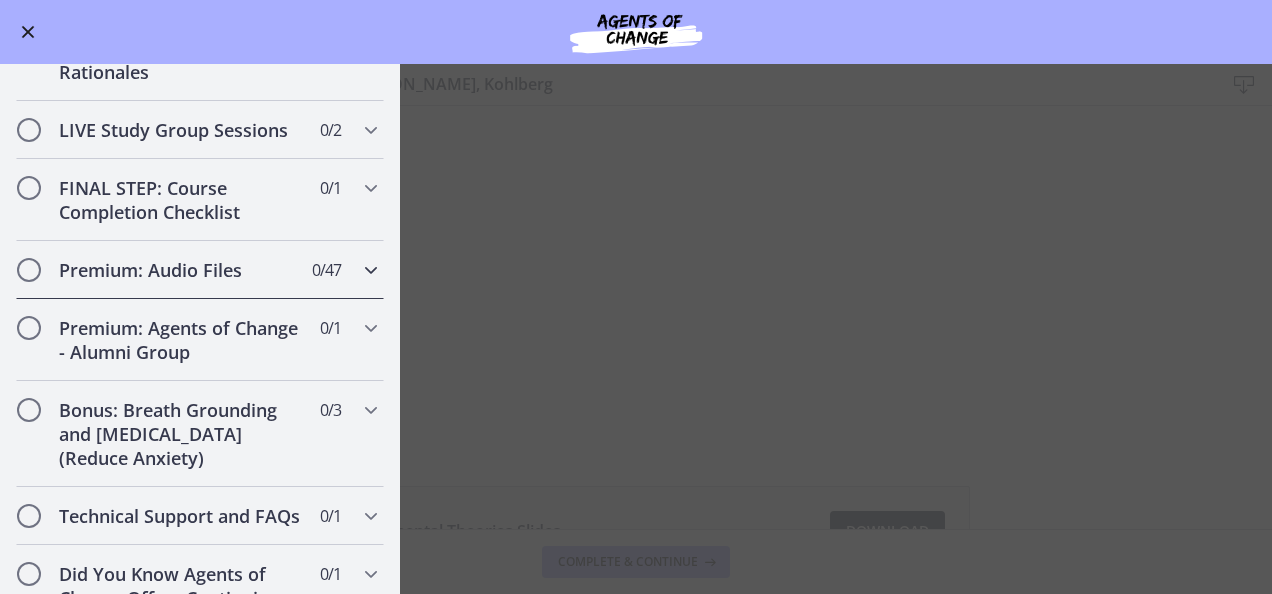 click on "Premium: Audio Files
0  /  47
Completed" at bounding box center (200, 270) 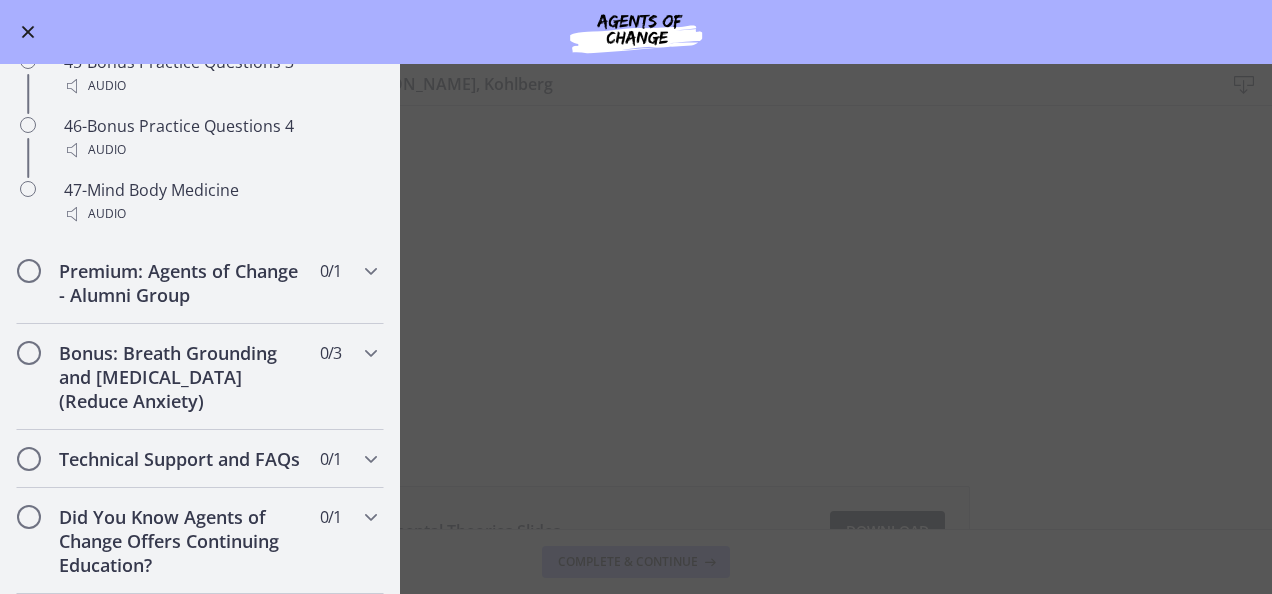 scroll, scrollTop: 4158, scrollLeft: 0, axis: vertical 